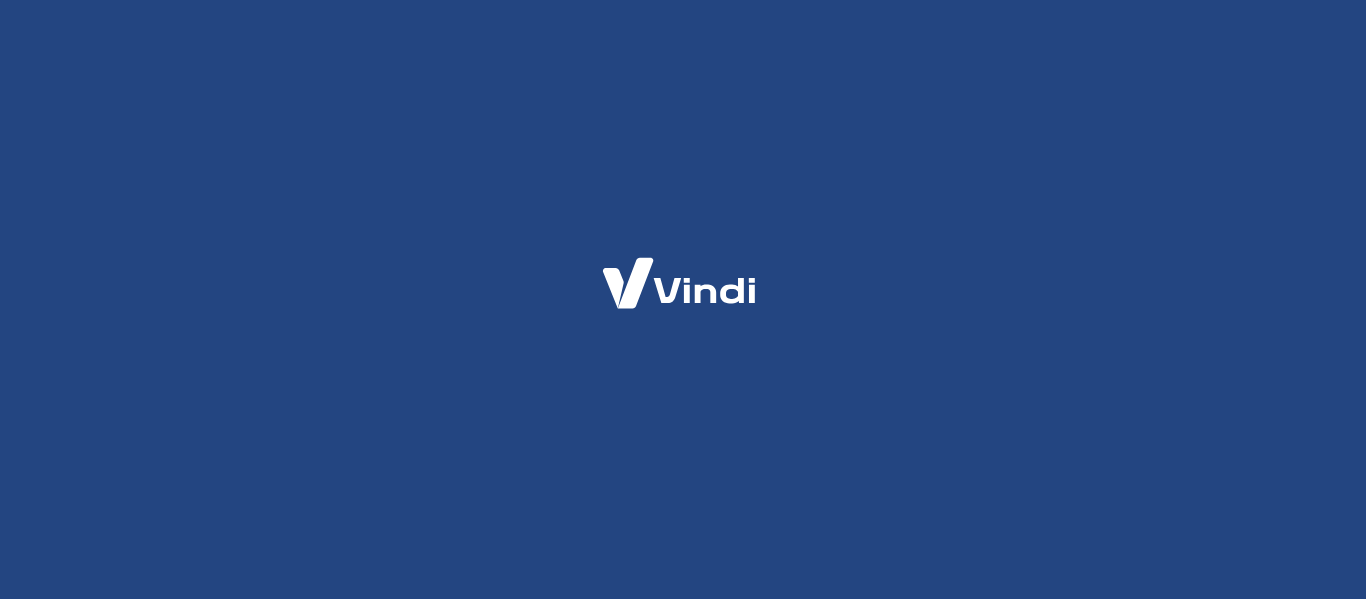 scroll, scrollTop: 0, scrollLeft: 0, axis: both 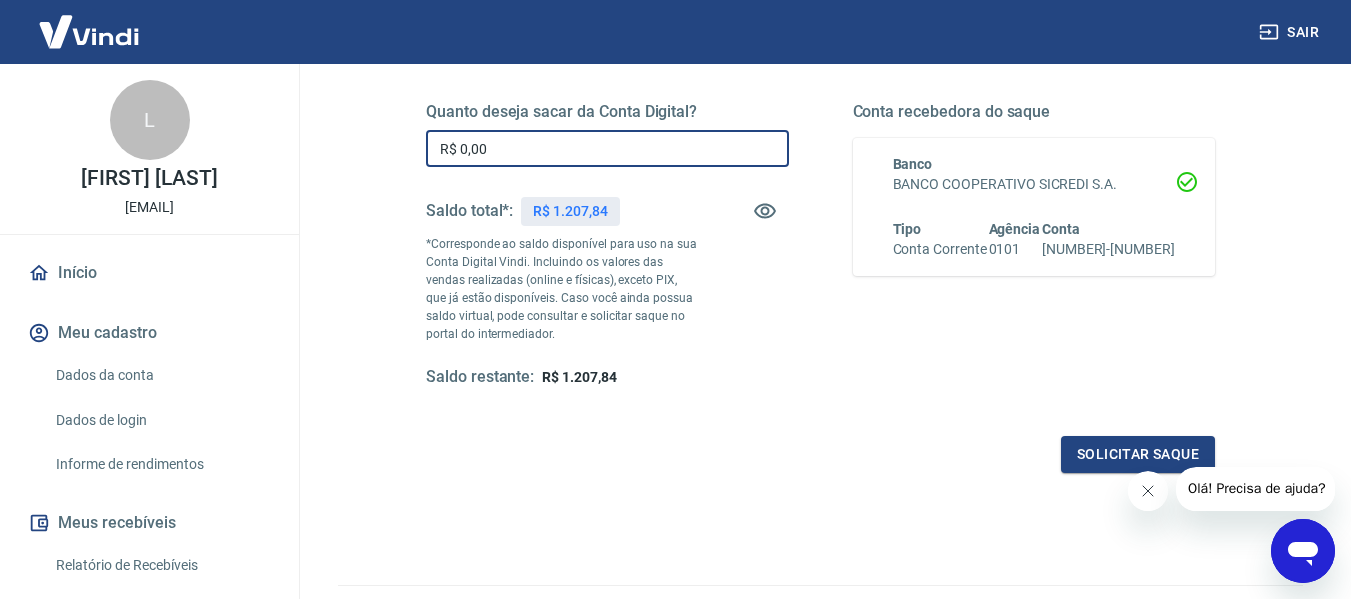 click on "R$ 0,00" at bounding box center (607, 148) 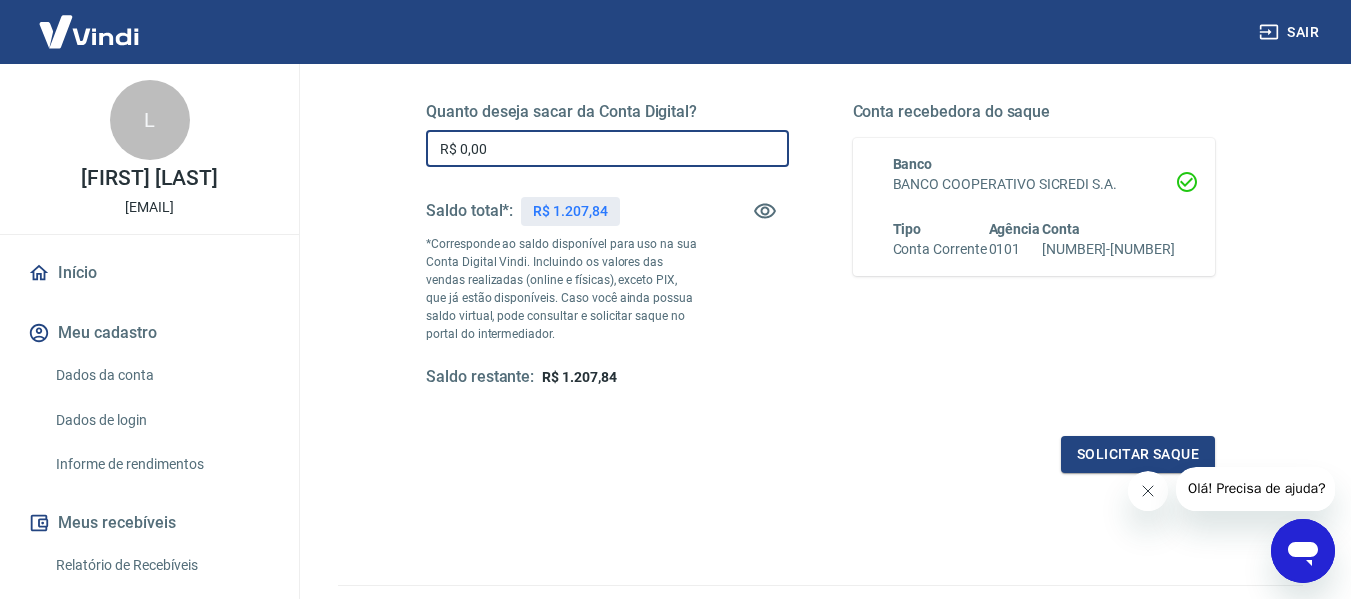 type on "R$ 0,00" 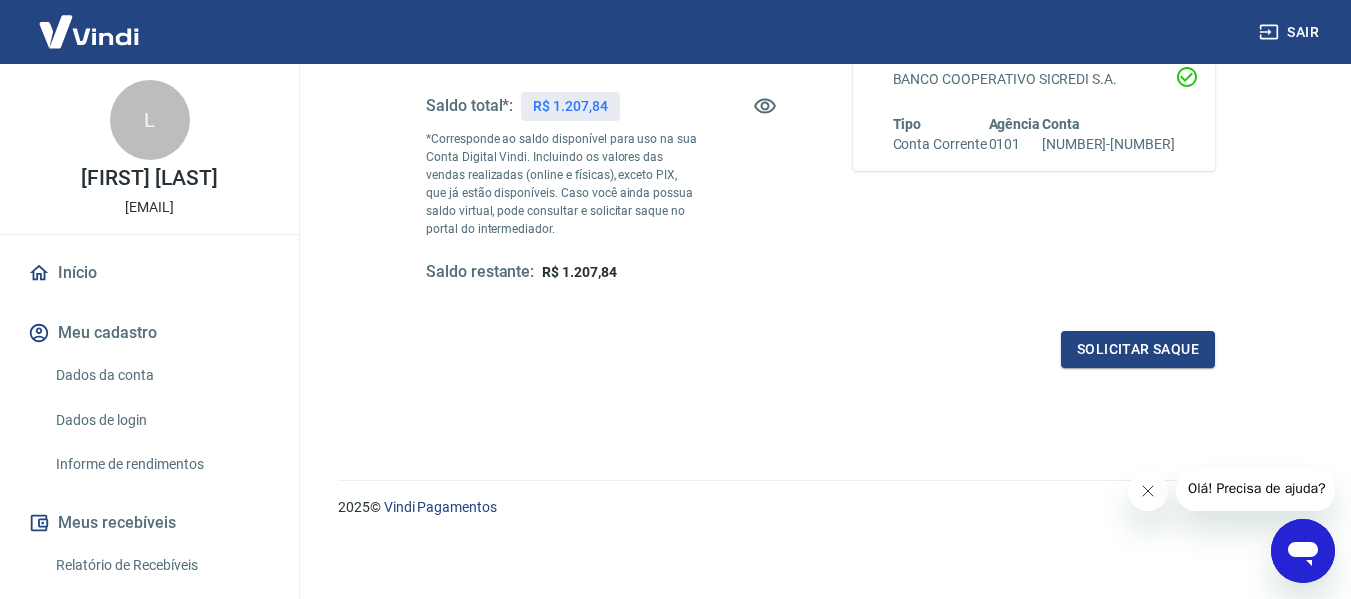 scroll, scrollTop: 408, scrollLeft: 0, axis: vertical 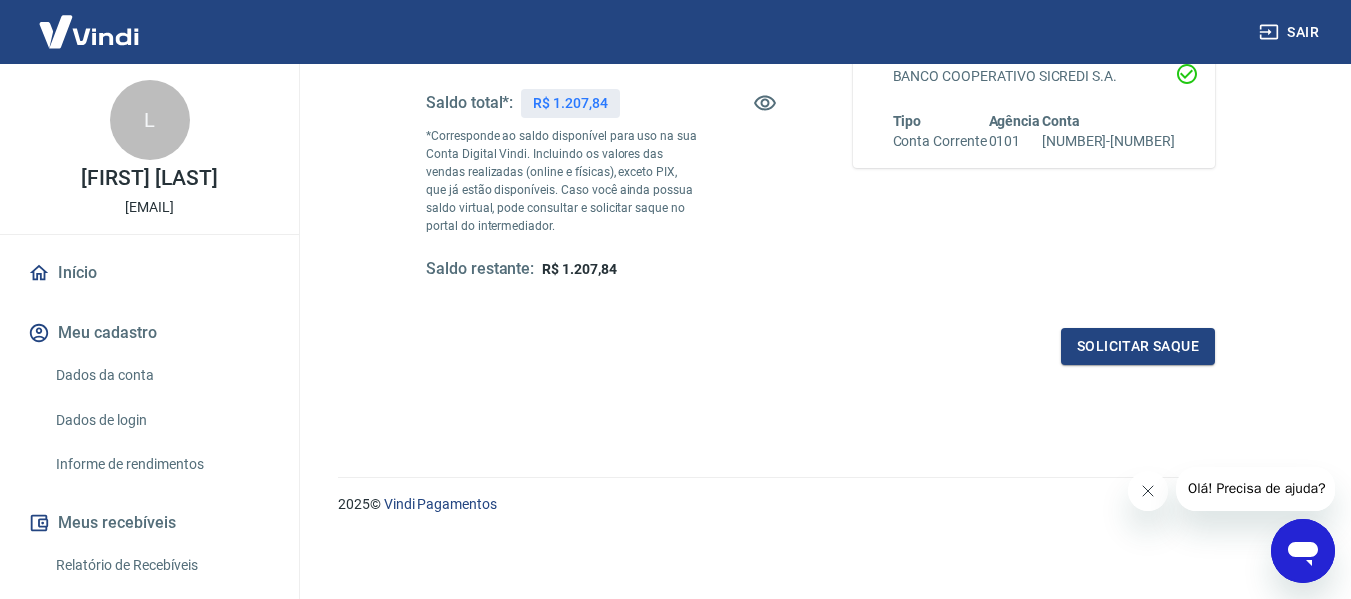 click 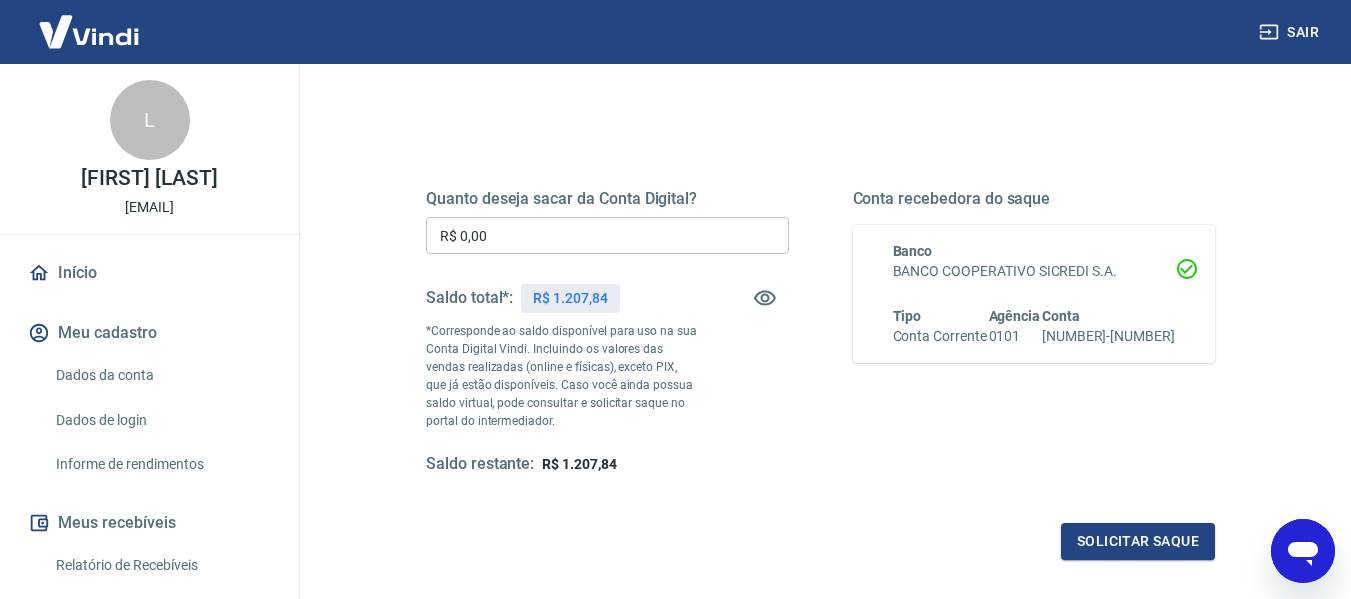 scroll, scrollTop: 208, scrollLeft: 0, axis: vertical 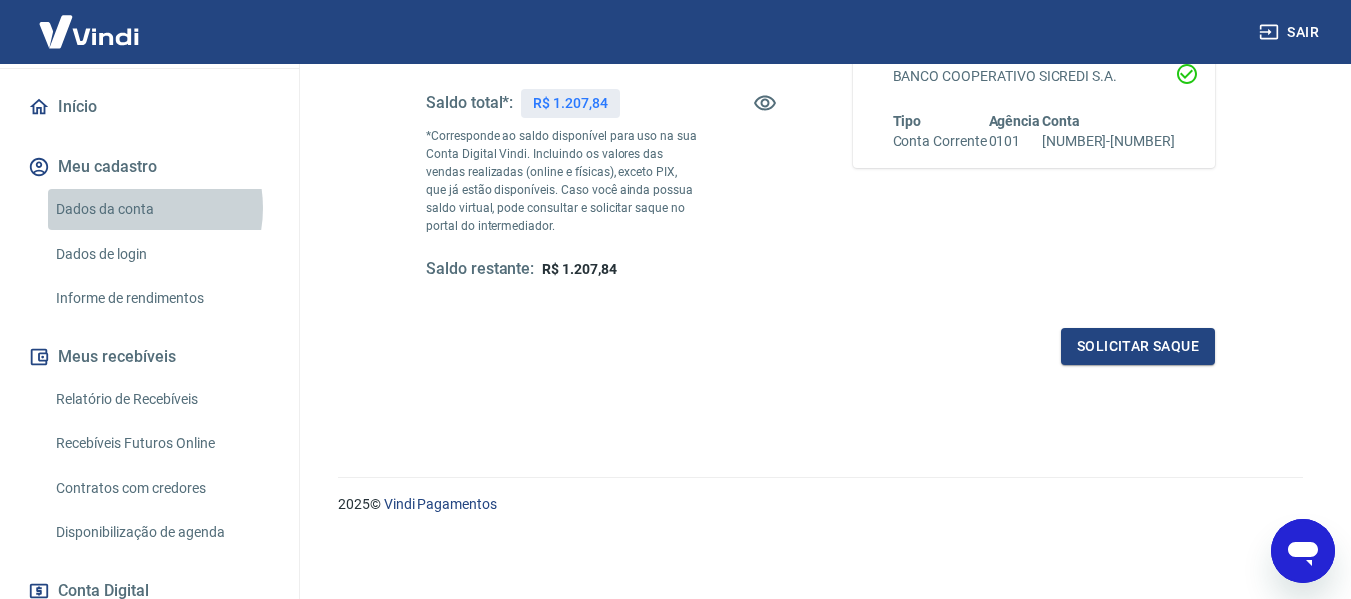 click on "Dados da conta" at bounding box center [161, 209] 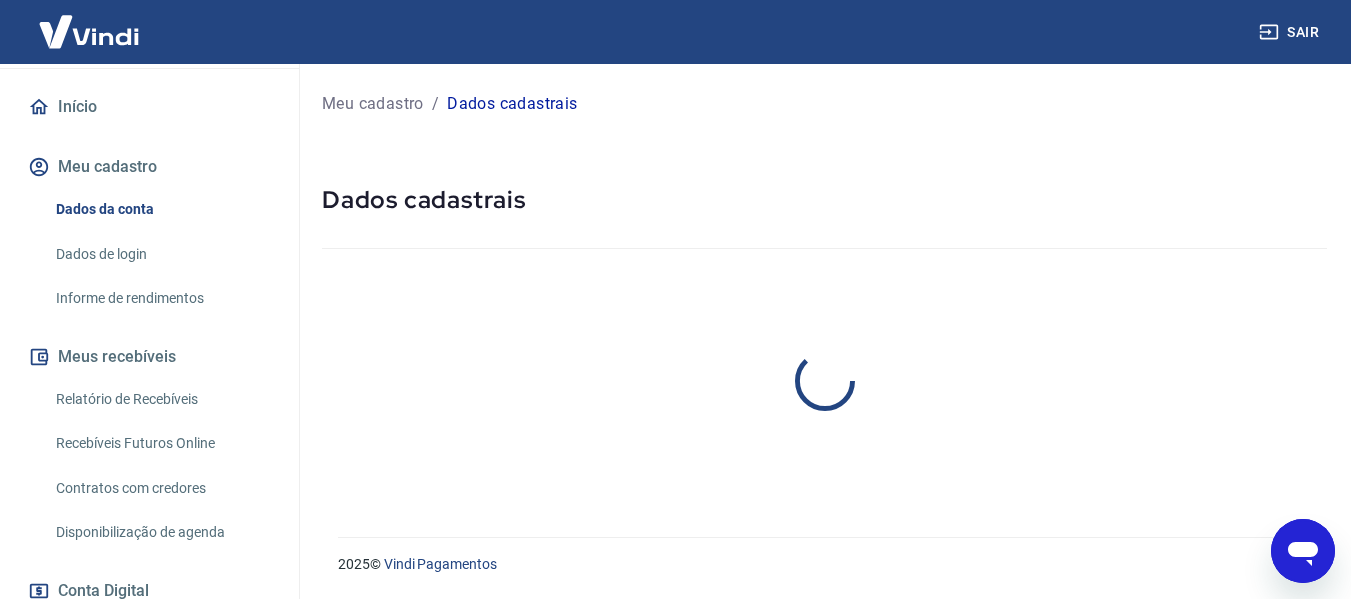 scroll, scrollTop: 0, scrollLeft: 0, axis: both 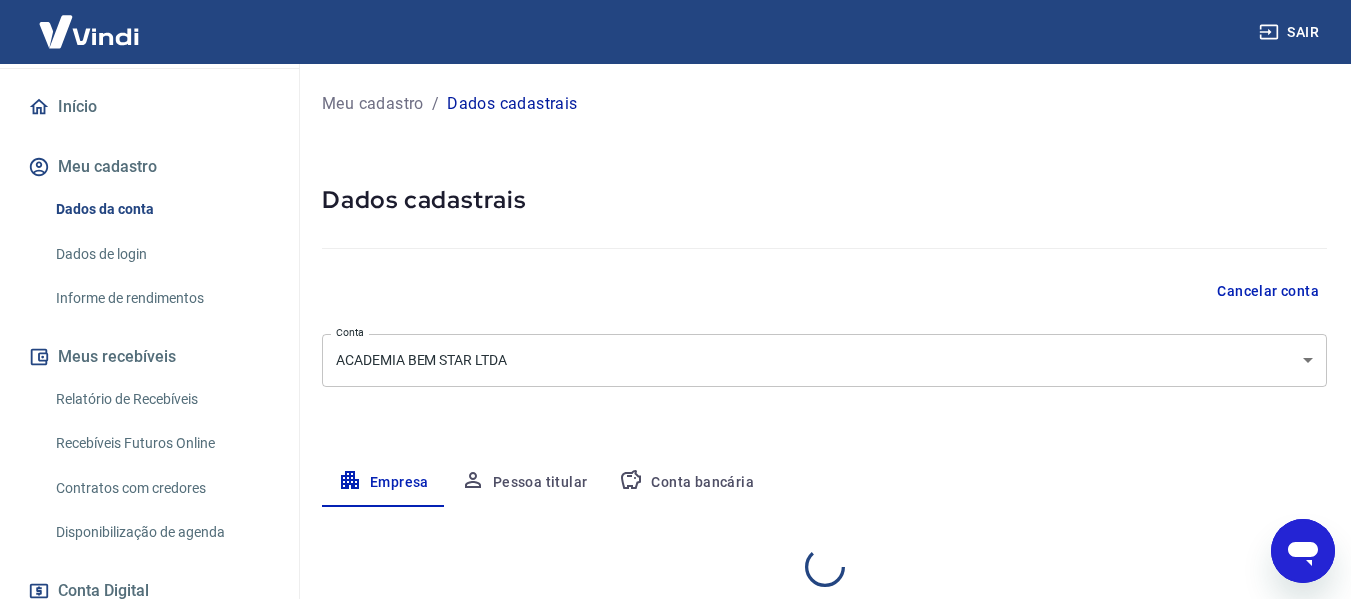select on "[STATE]" 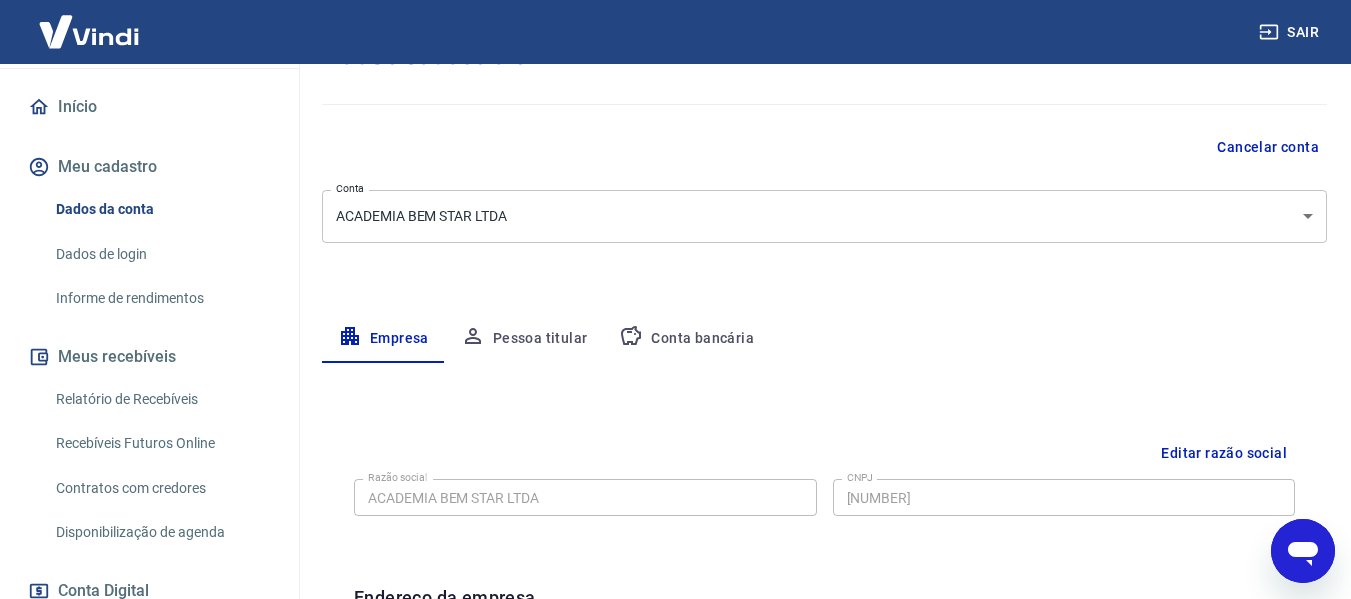 scroll, scrollTop: 143, scrollLeft: 0, axis: vertical 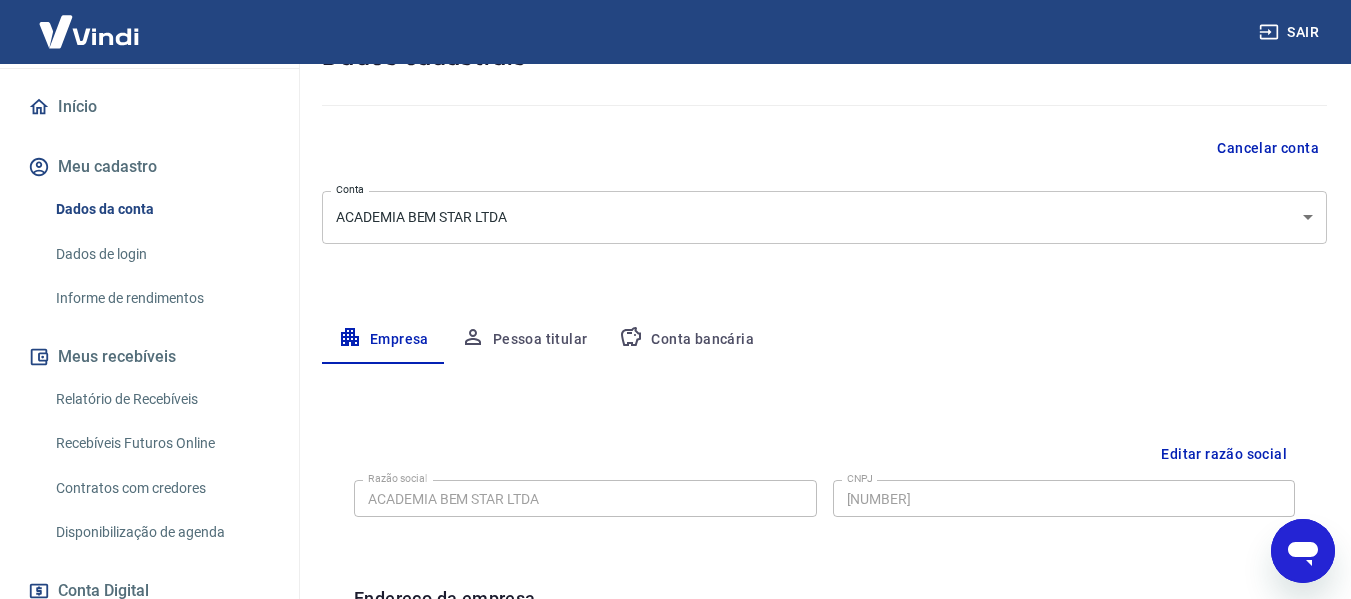 click on "Conta bancária" at bounding box center (686, 340) 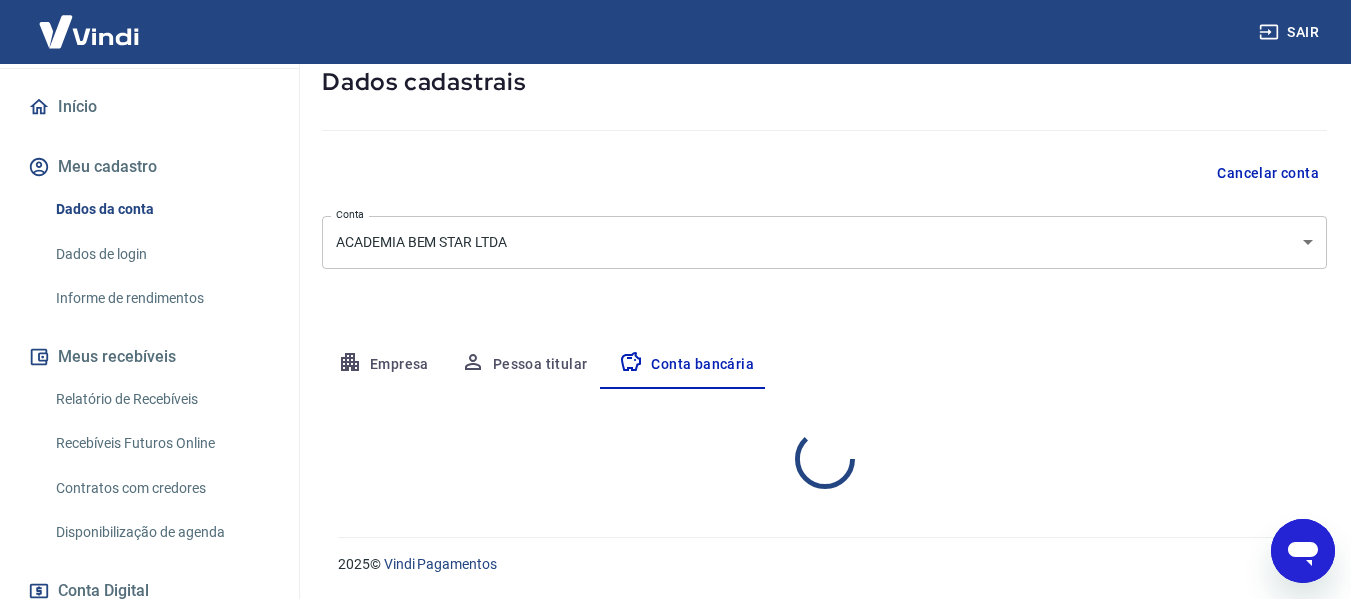 select on "1" 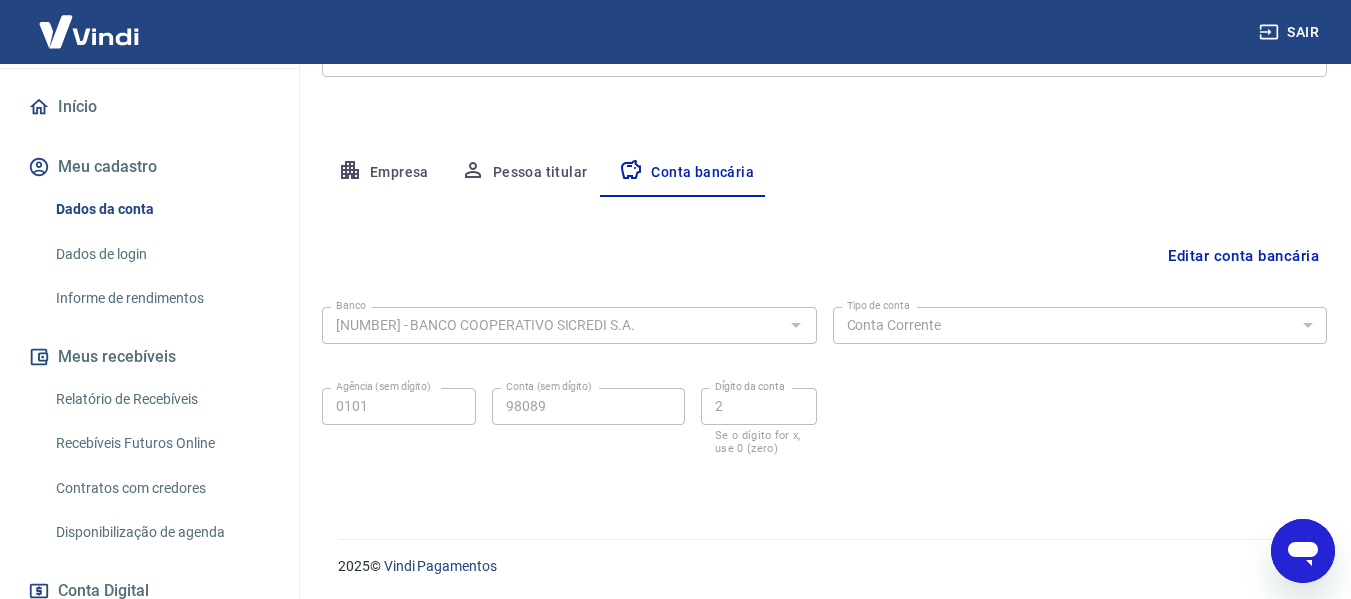 scroll, scrollTop: 312, scrollLeft: 0, axis: vertical 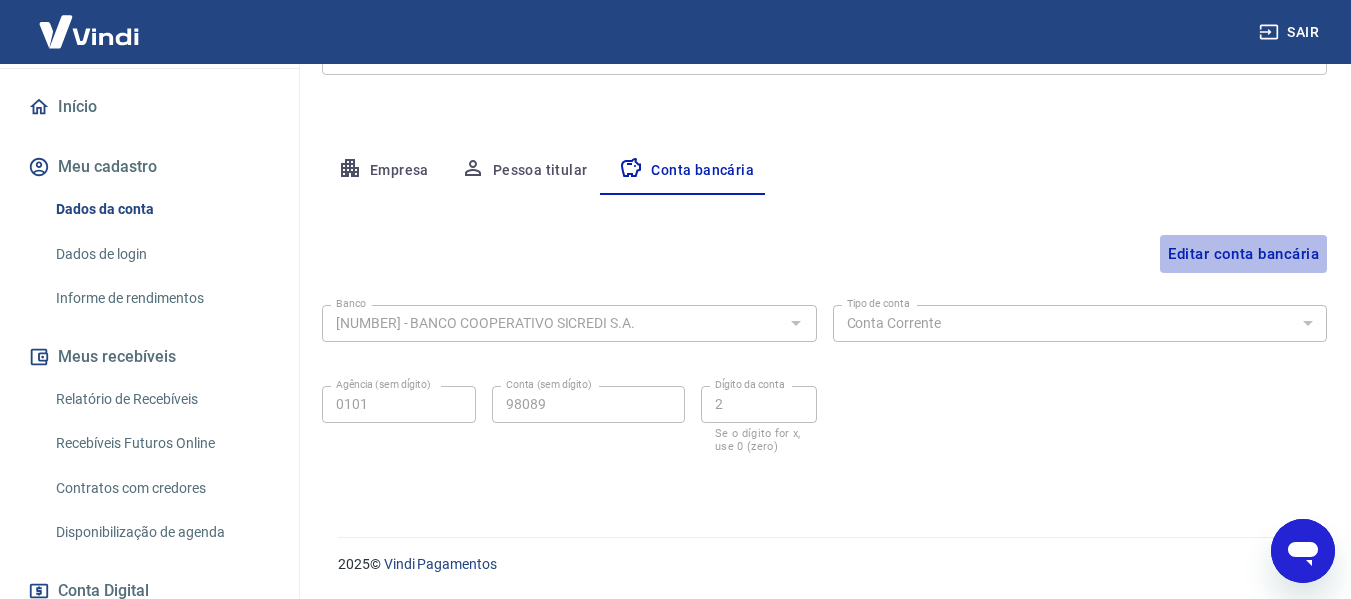 click on "Editar conta bancária" at bounding box center (1243, 254) 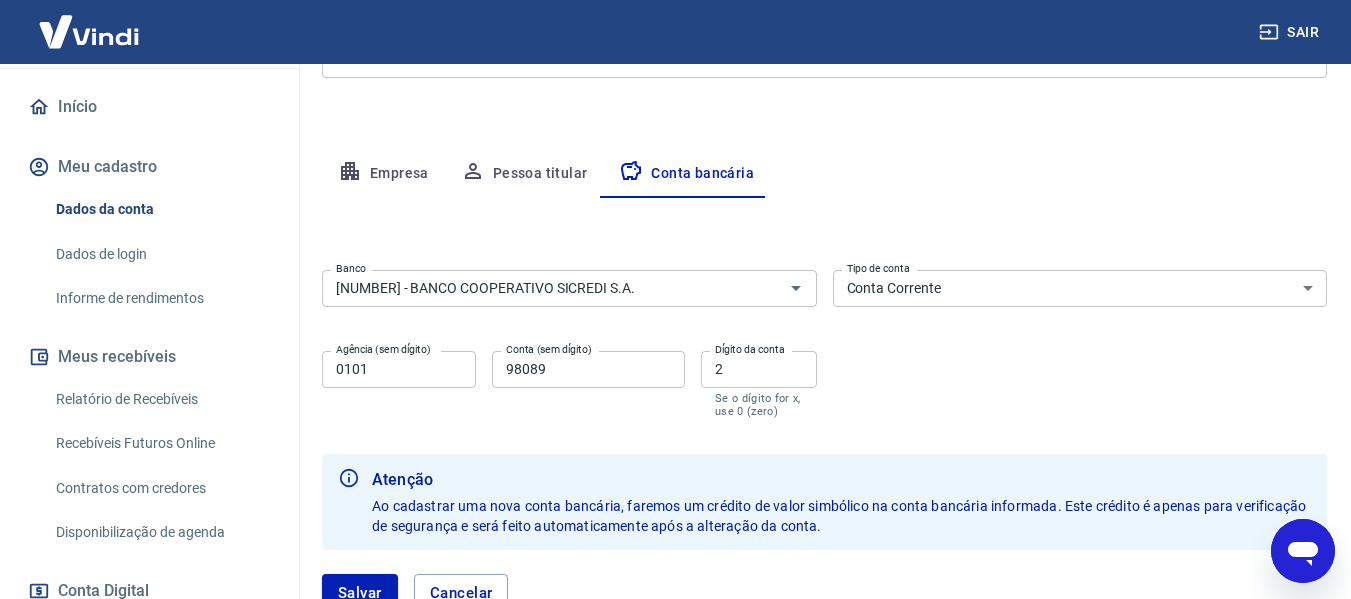 scroll, scrollTop: 256, scrollLeft: 0, axis: vertical 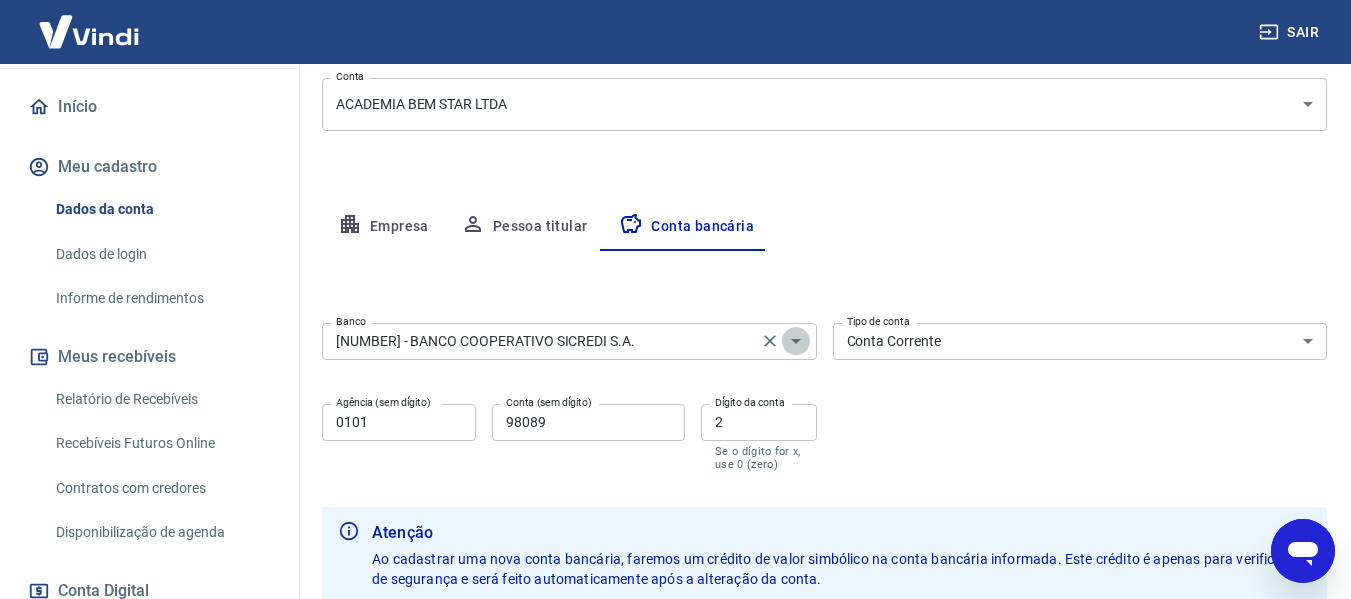 click 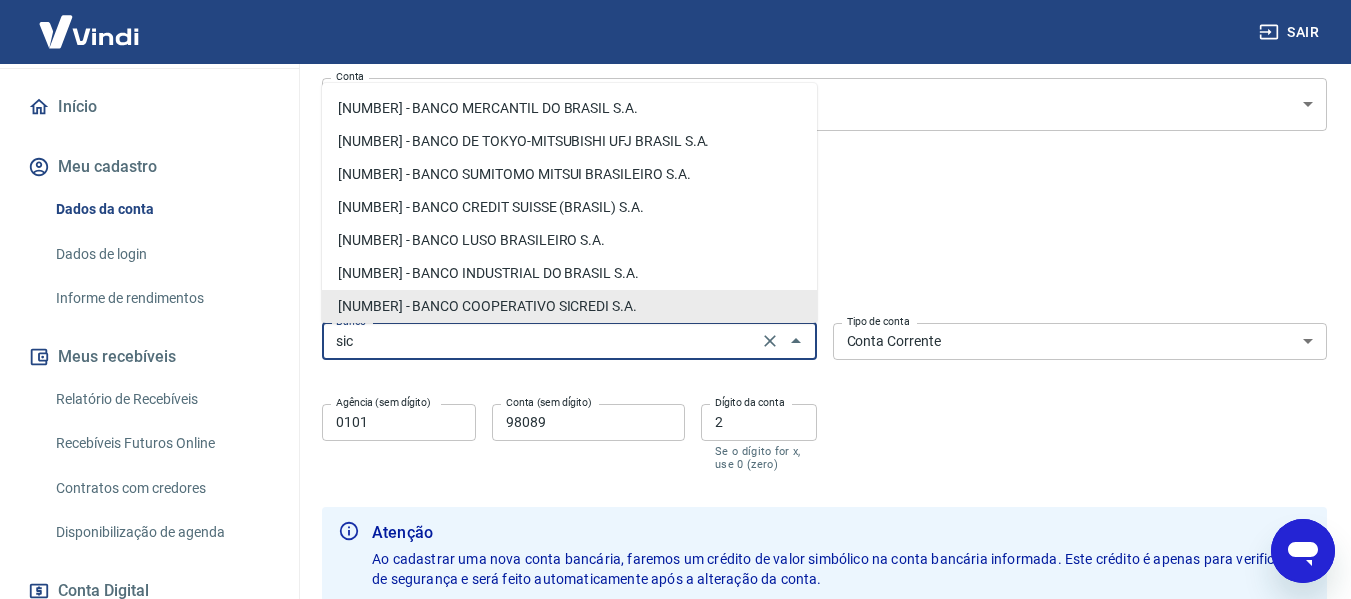 scroll, scrollTop: 0, scrollLeft: 0, axis: both 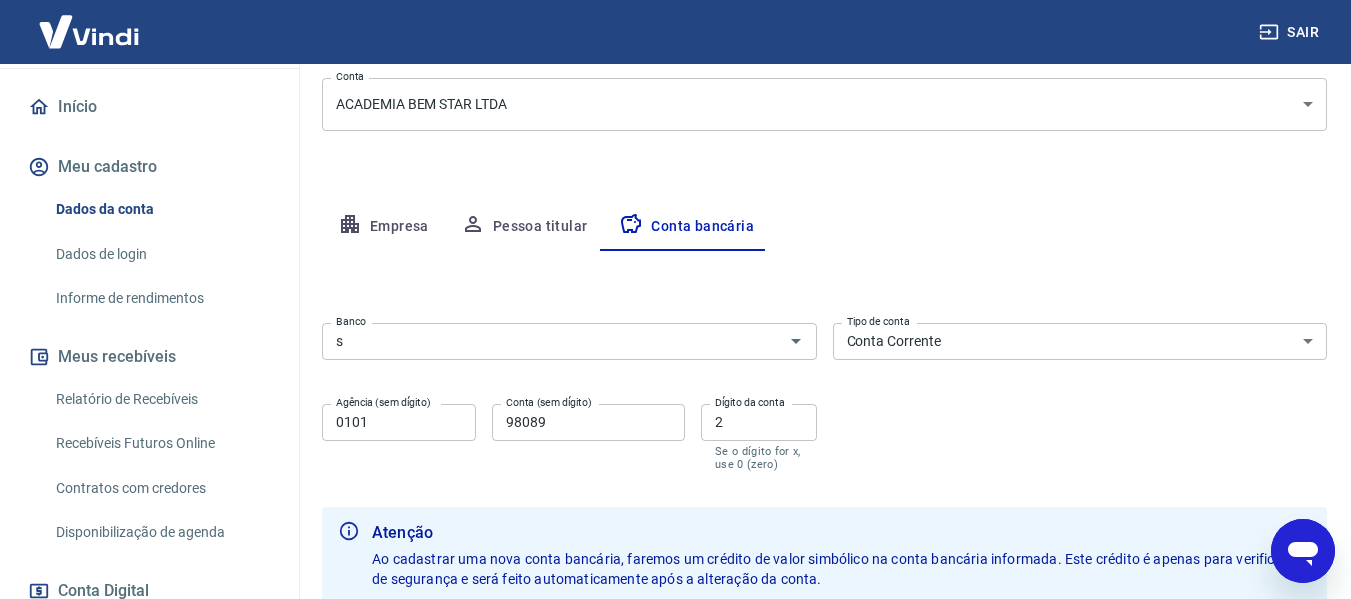 type on "[NUMBER] - BANCO COOPERATIVO SICREDI S.A." 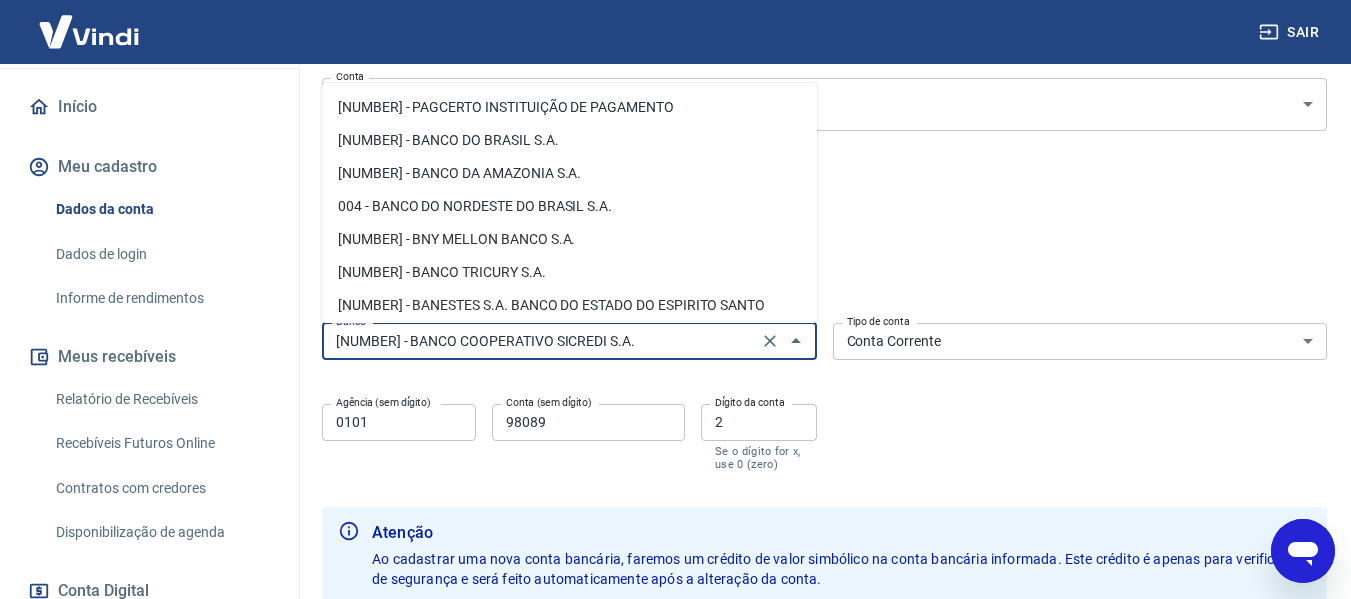 scroll, scrollTop: 2978, scrollLeft: 0, axis: vertical 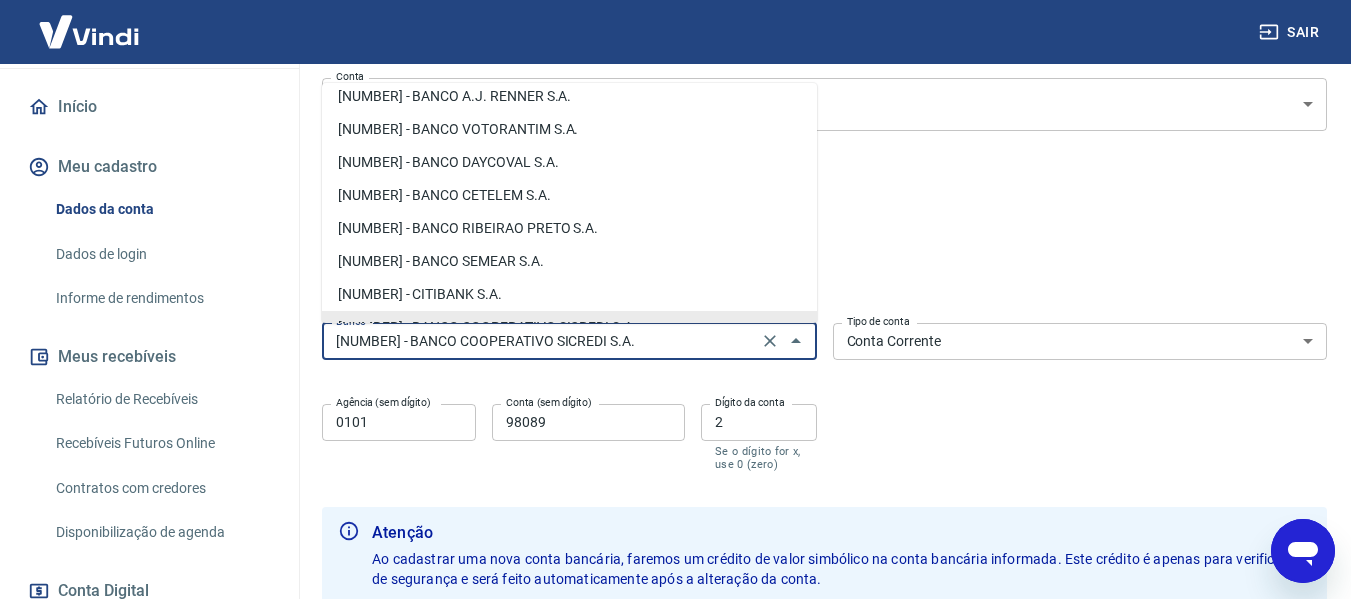 drag, startPoint x: 625, startPoint y: 338, endPoint x: 513, endPoint y: 354, distance: 113.137085 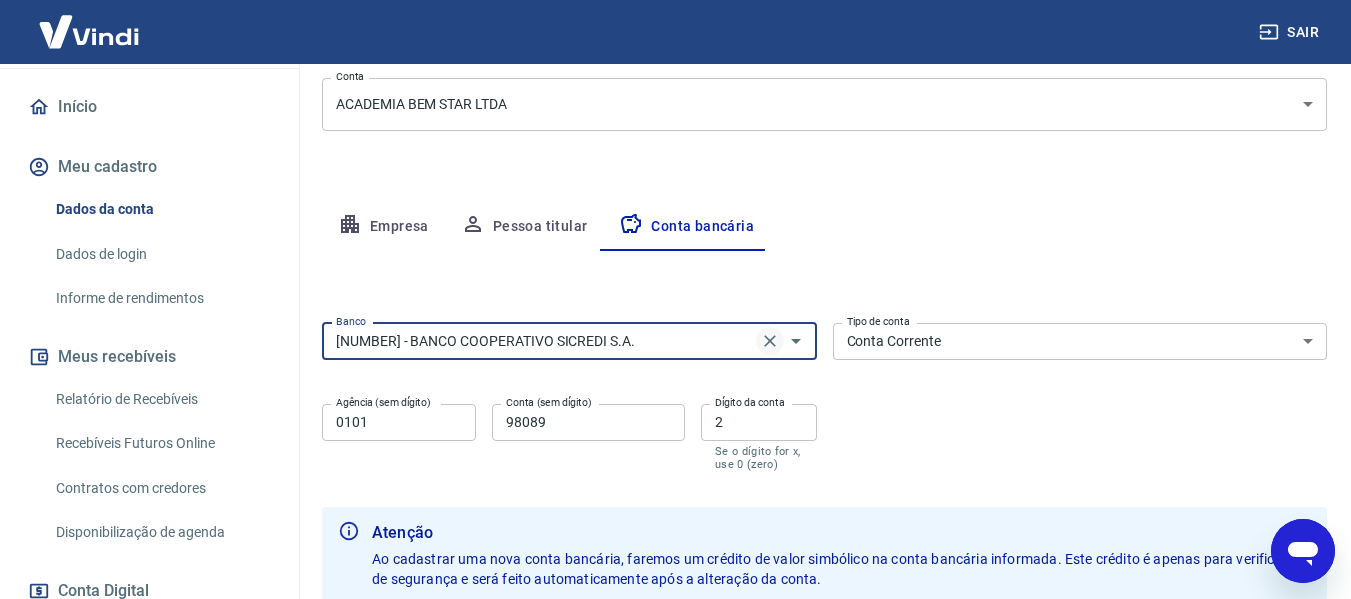 click 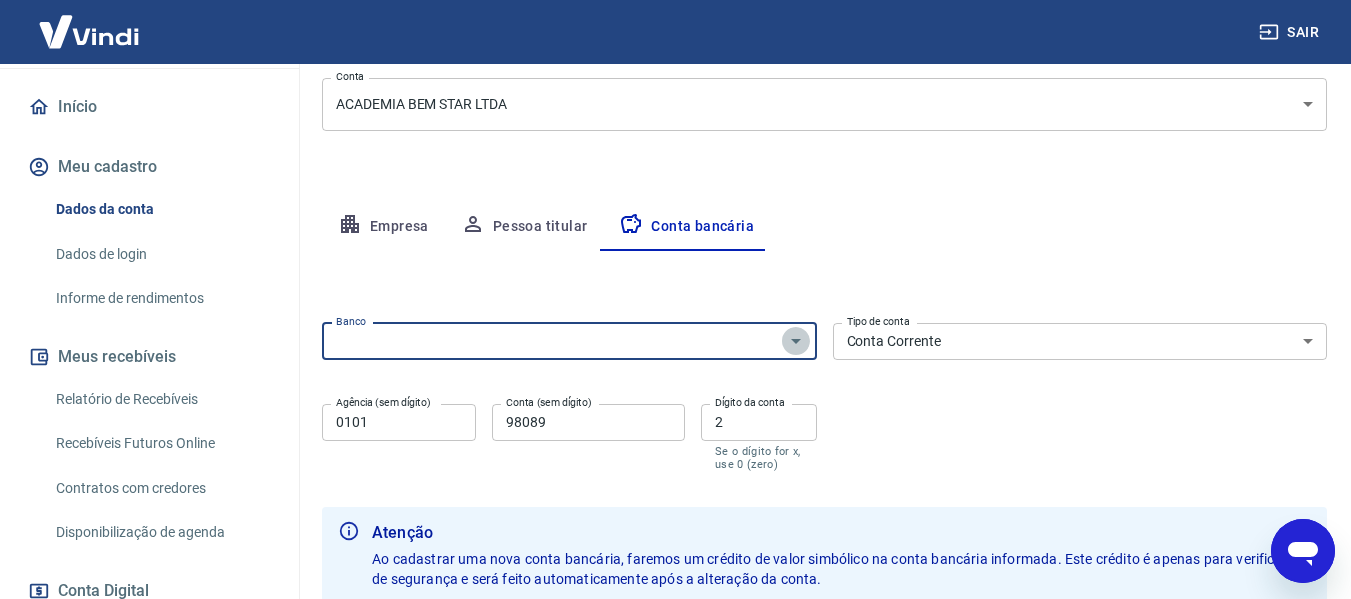 click 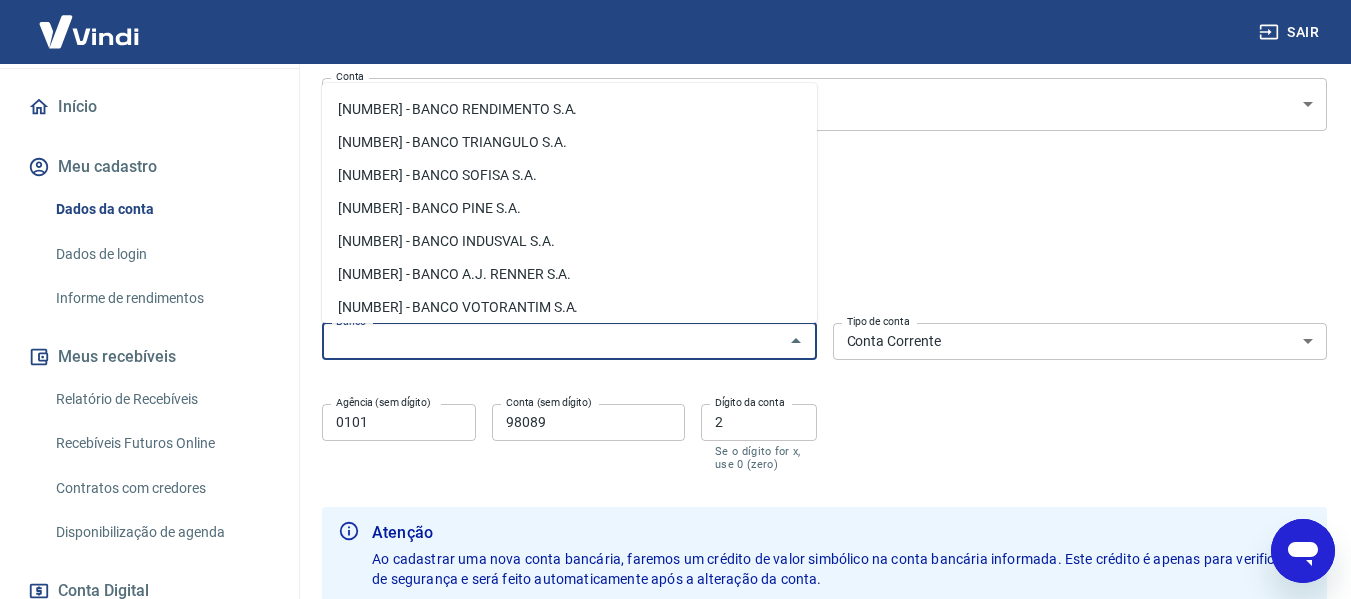 scroll, scrollTop: 3118, scrollLeft: 0, axis: vertical 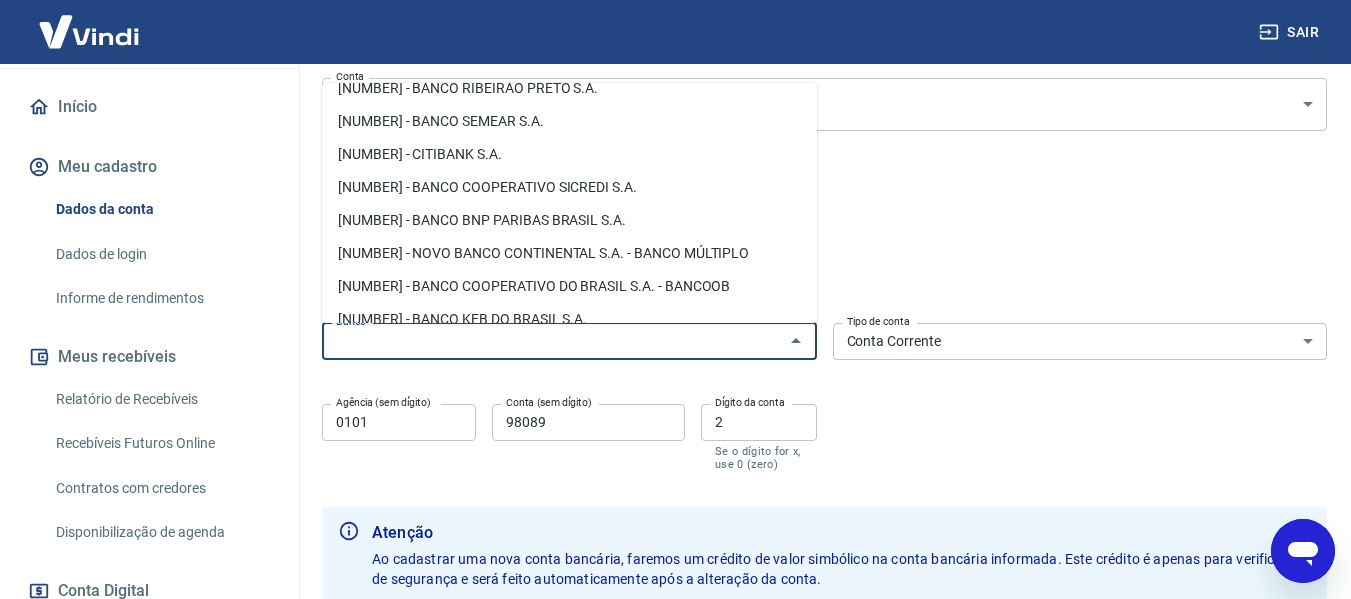 click on "[NUMBER] - BANCO COOPERATIVO DO BRASIL S.A. - BANCOOB" at bounding box center [569, 286] 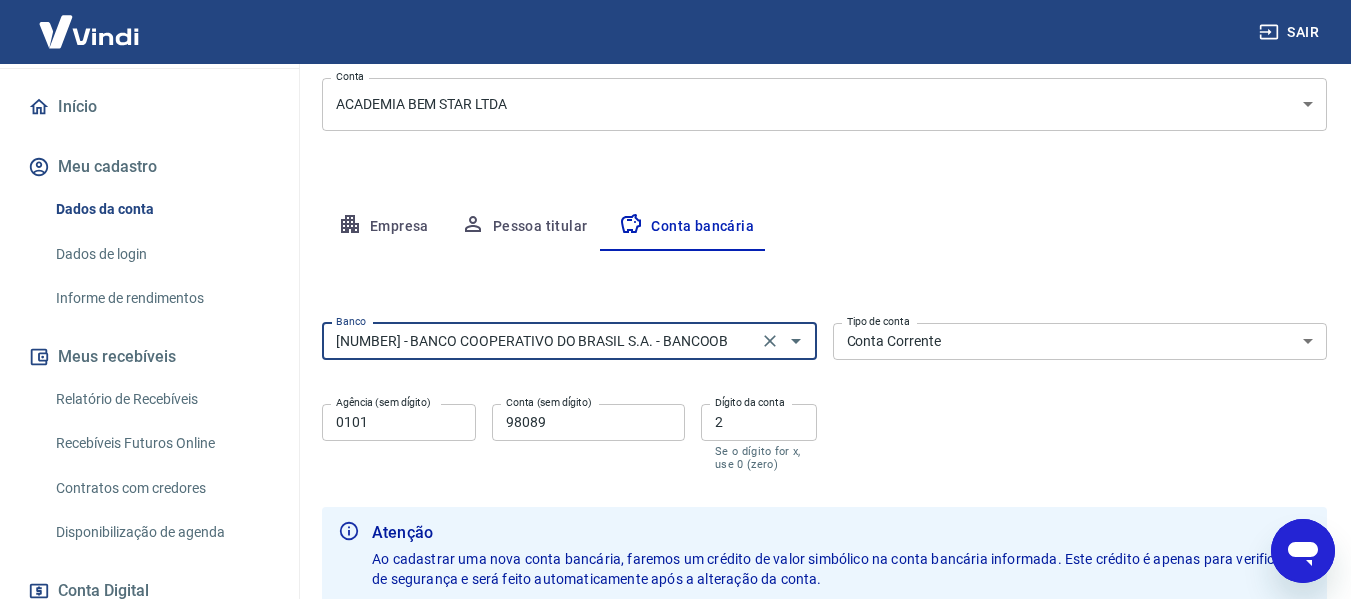 click on "0101" at bounding box center (399, 422) 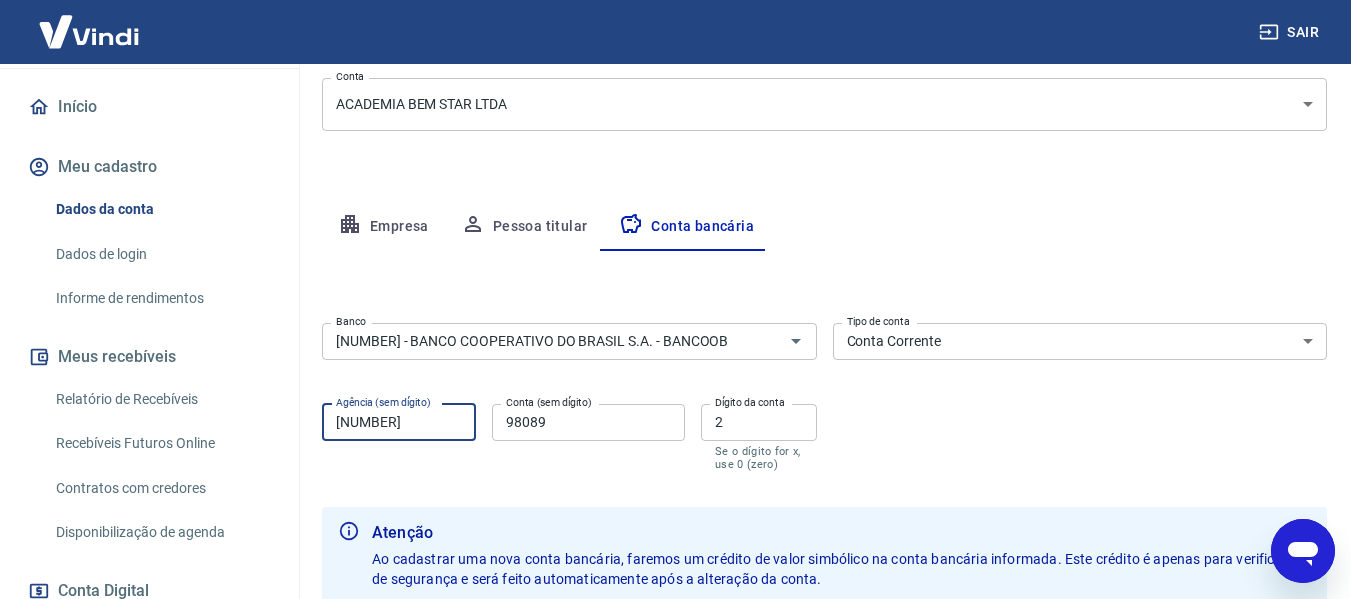 drag, startPoint x: 401, startPoint y: 422, endPoint x: 294, endPoint y: 436, distance: 107.912 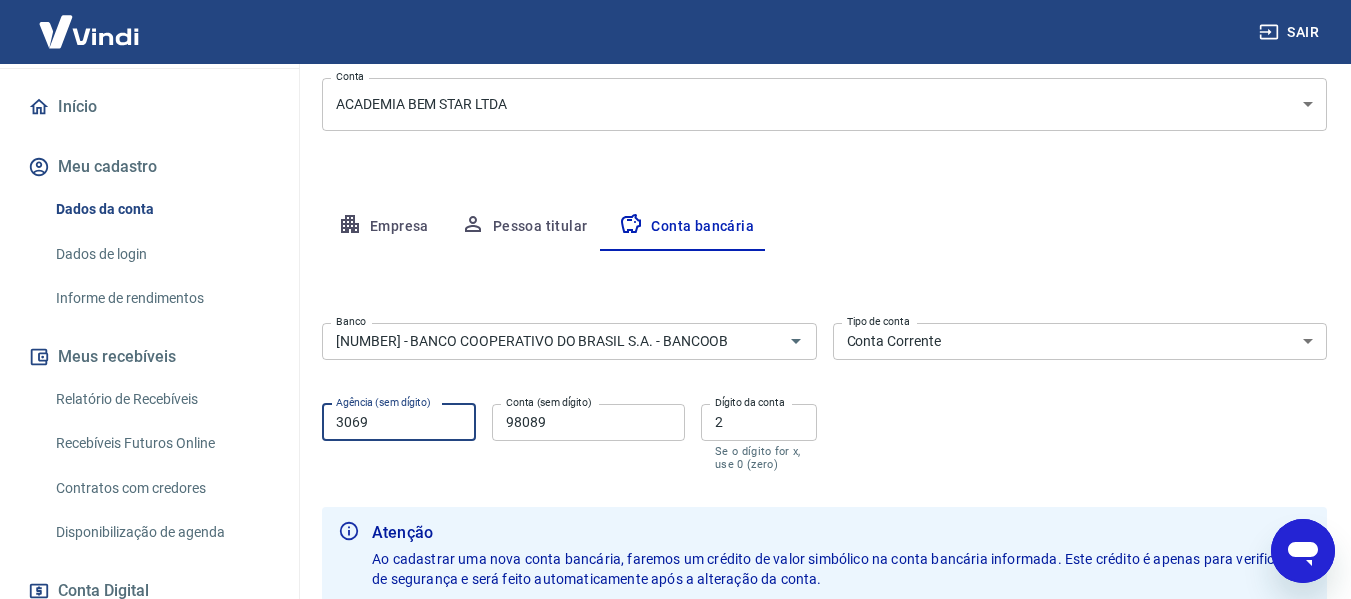 type on "3069" 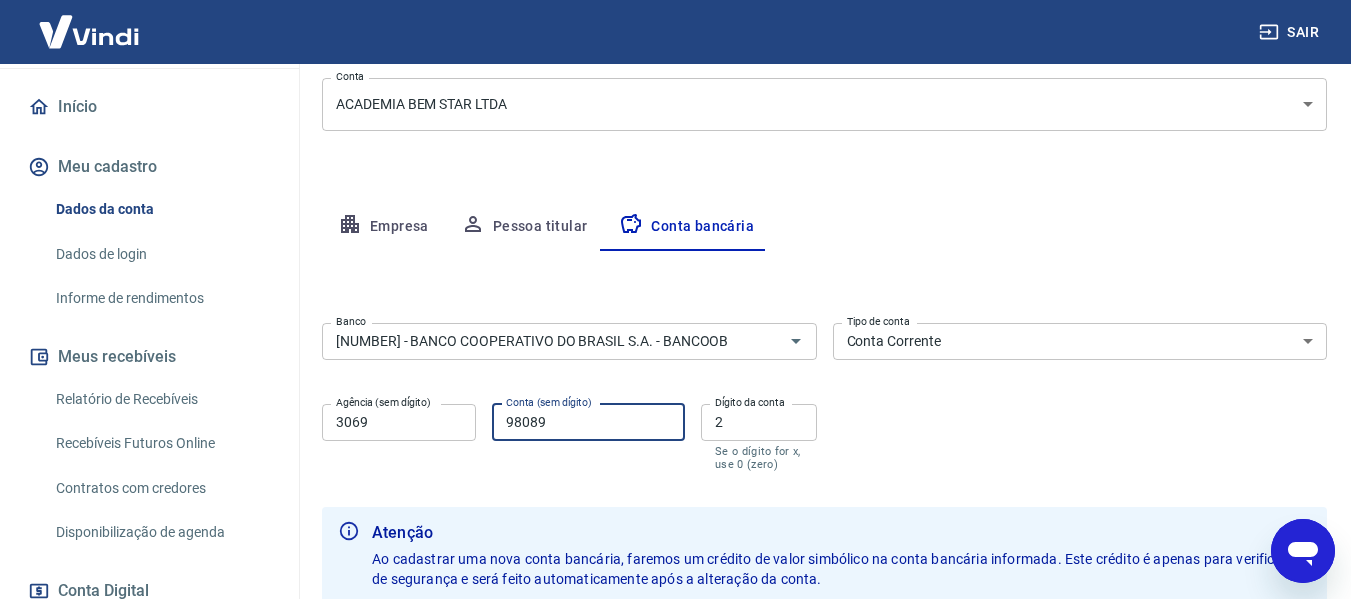 click on "98089" at bounding box center (588, 422) 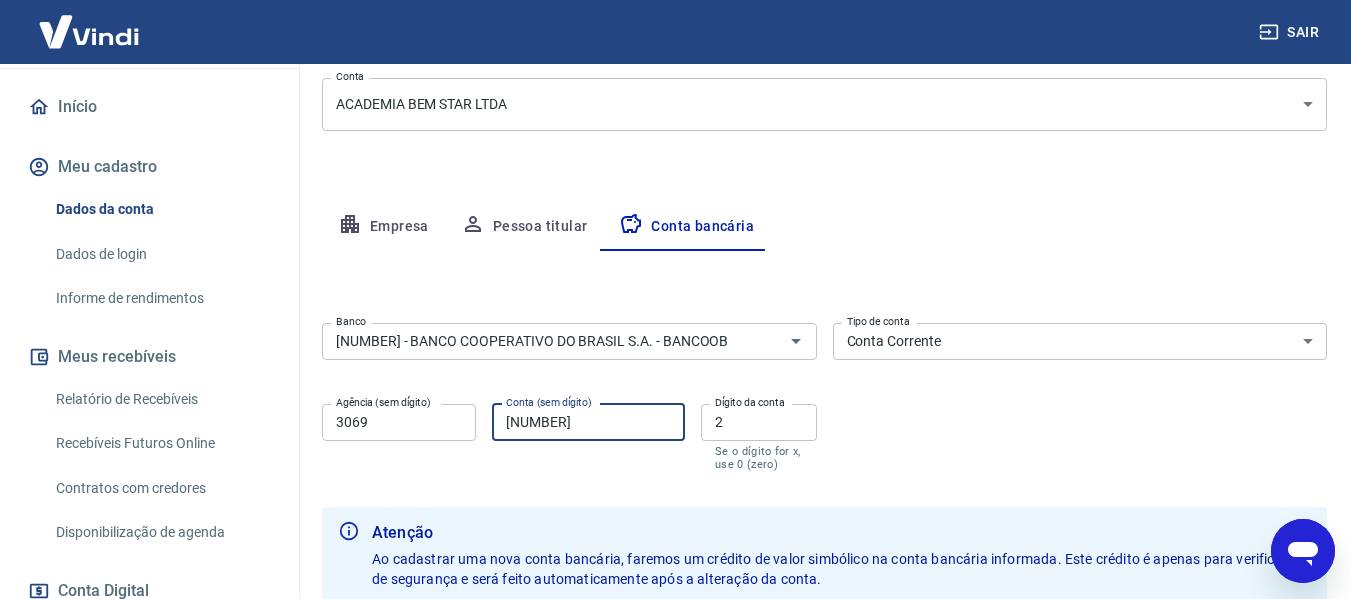 type on "[NUMBER]" 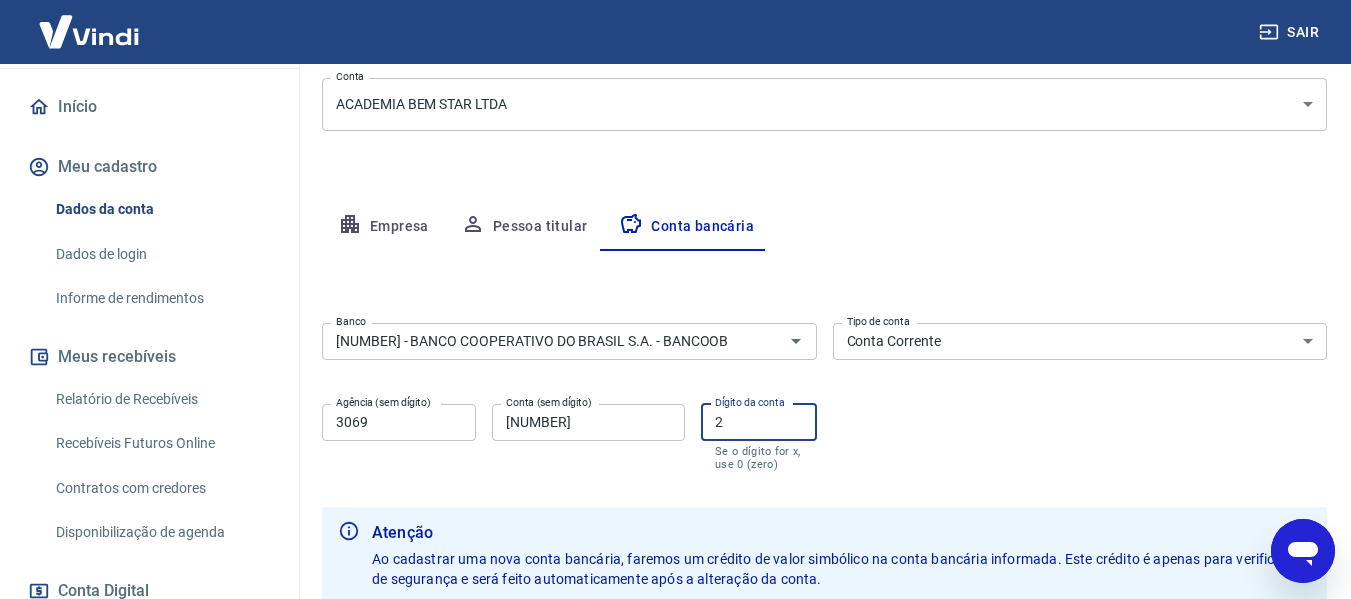 click on "2" at bounding box center [759, 422] 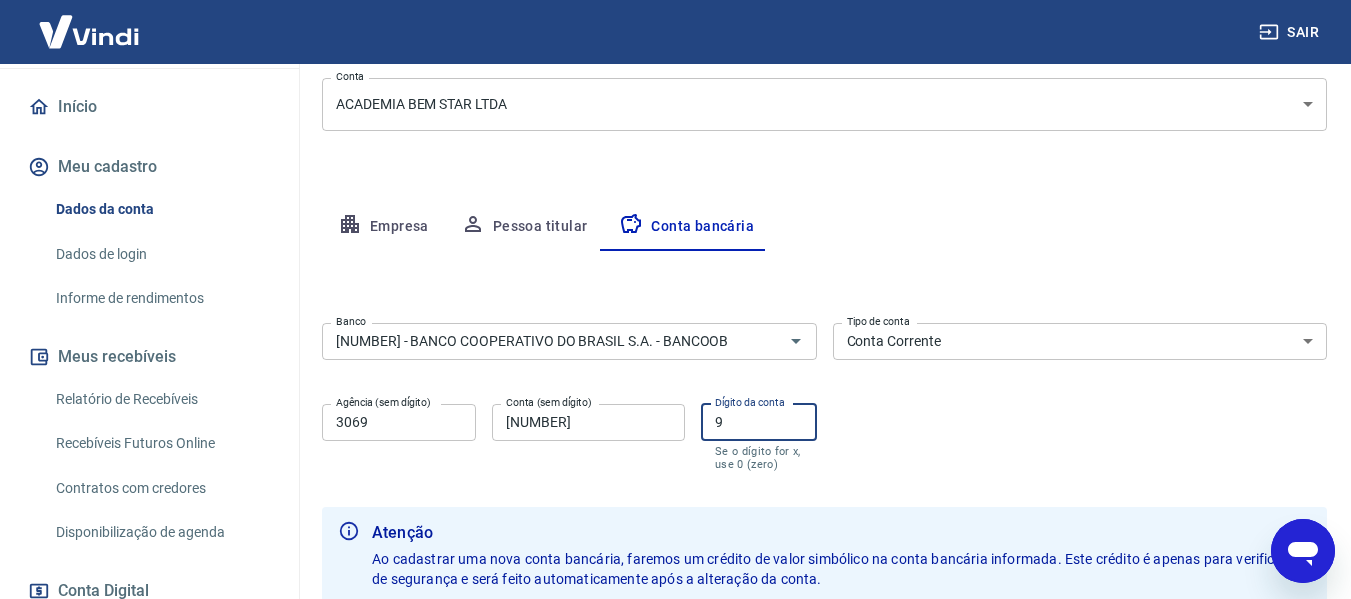 type on "9" 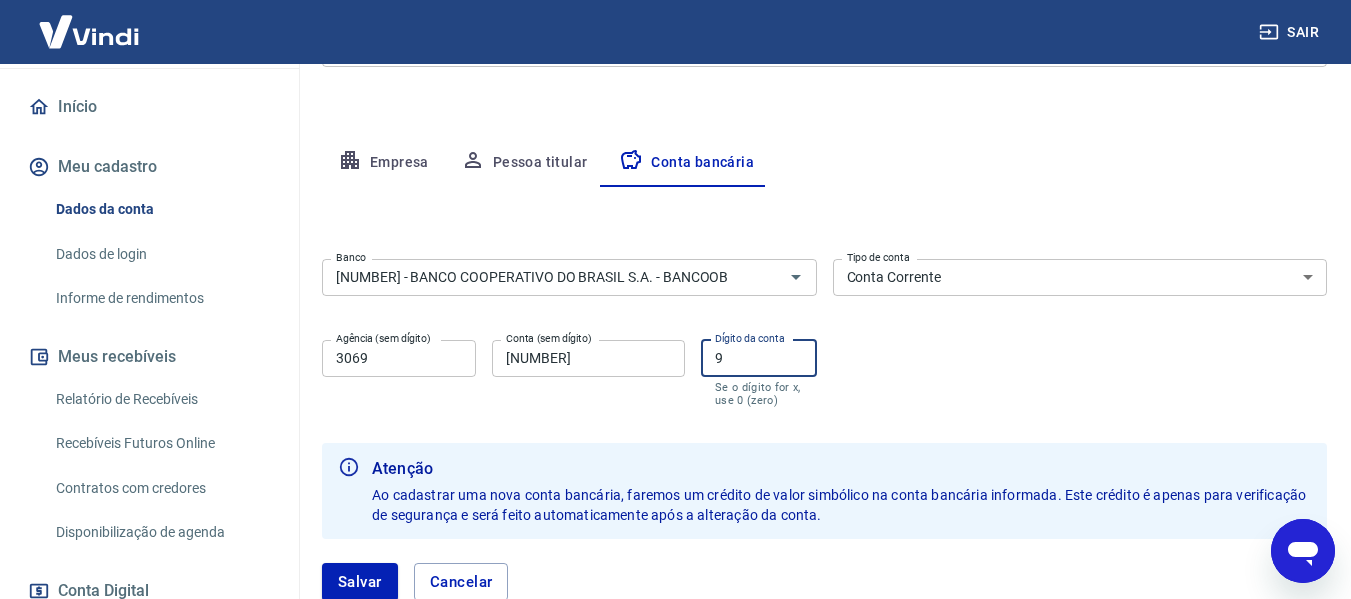scroll, scrollTop: 356, scrollLeft: 0, axis: vertical 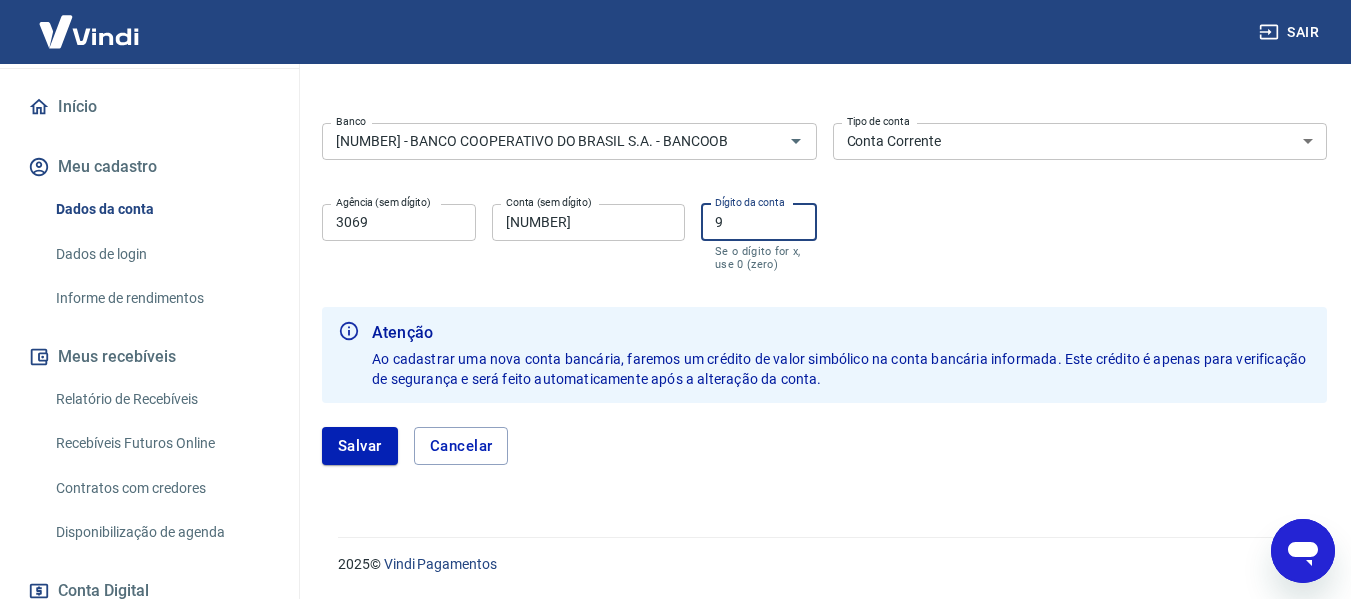 click on "Salvar" at bounding box center [360, 446] 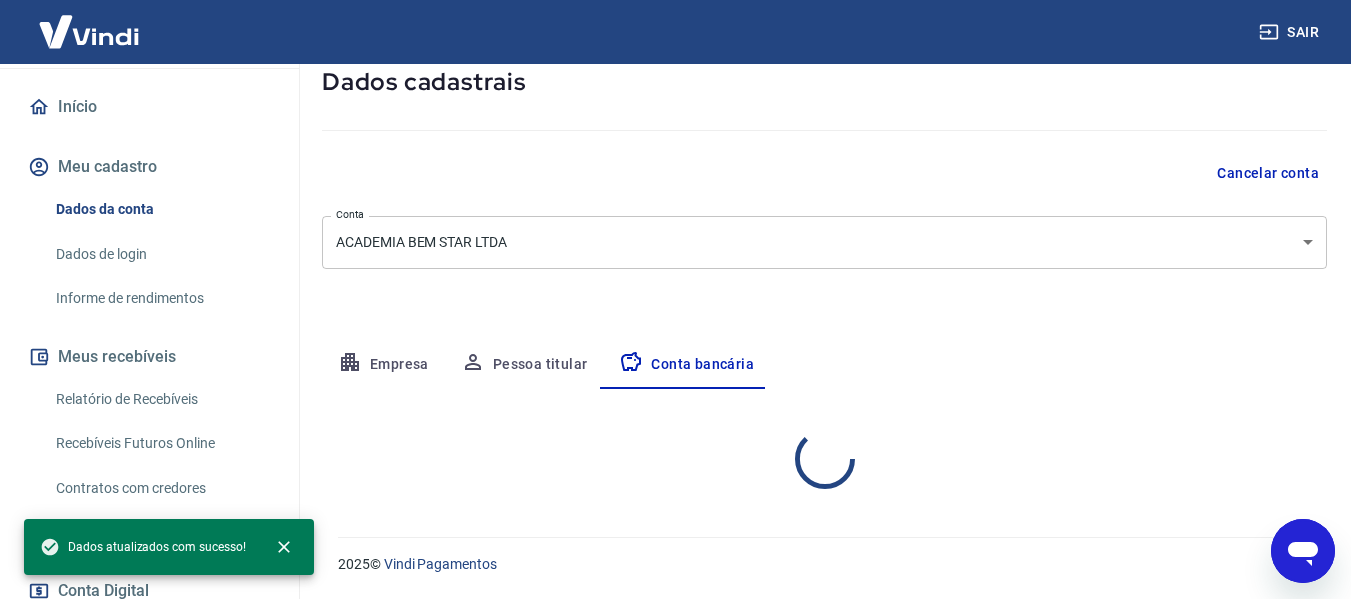 select on "1" 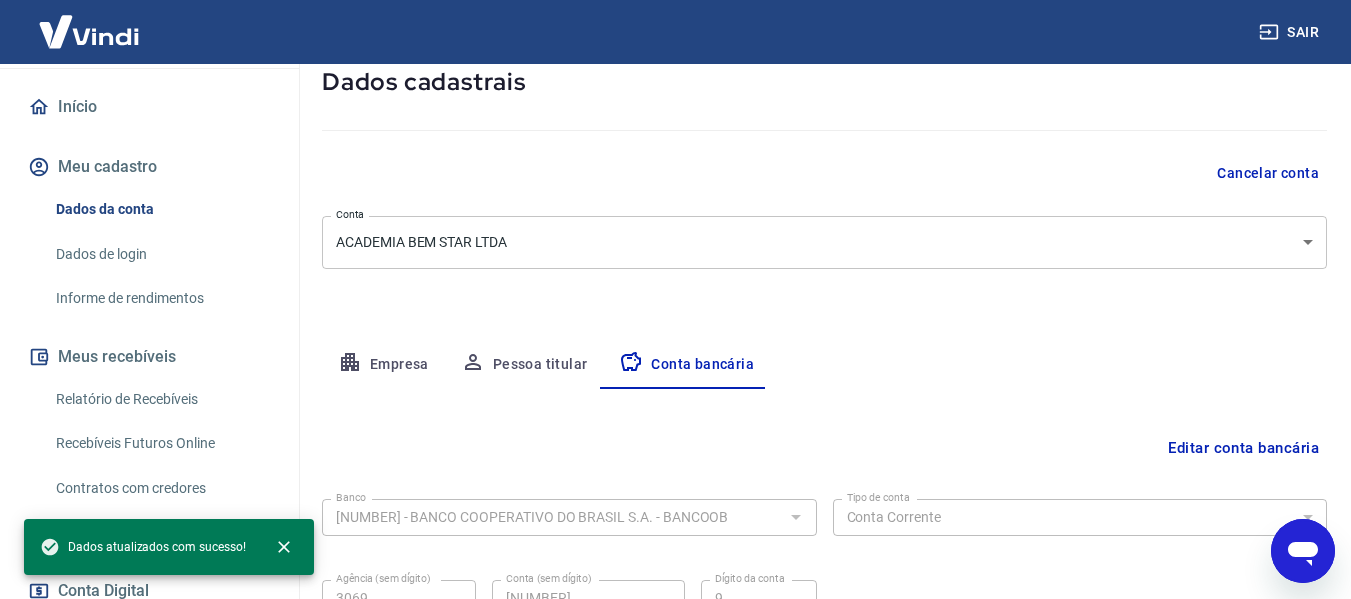 scroll, scrollTop: 312, scrollLeft: 0, axis: vertical 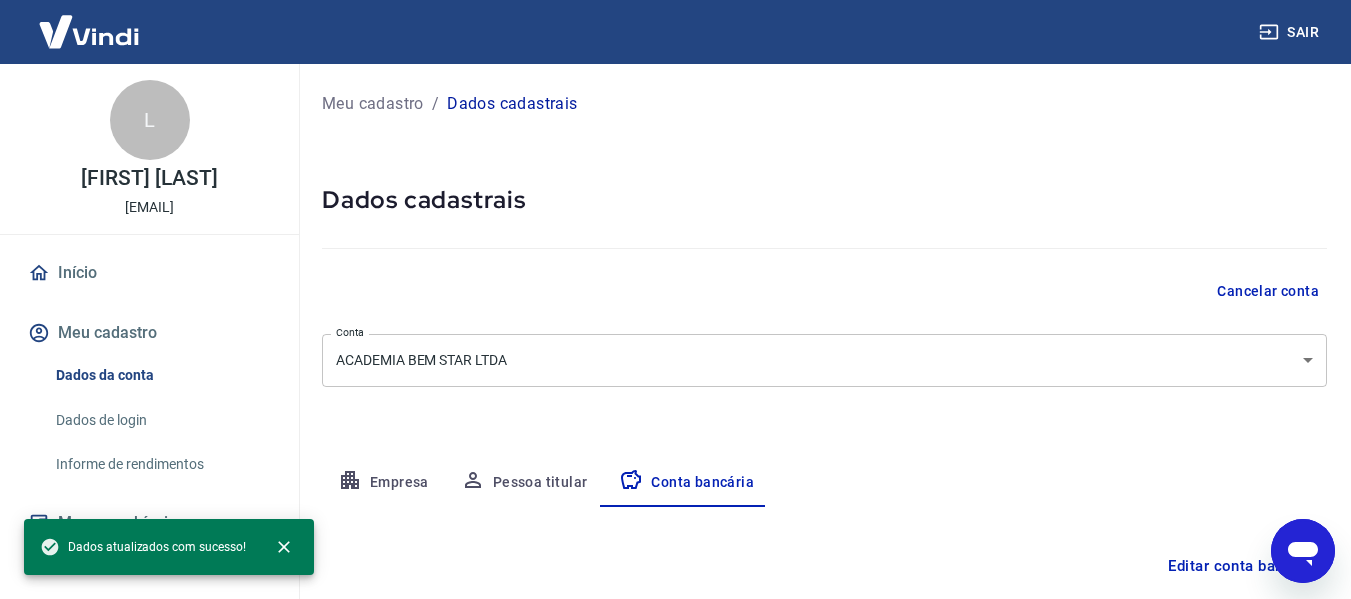 click on "Início" at bounding box center [149, 273] 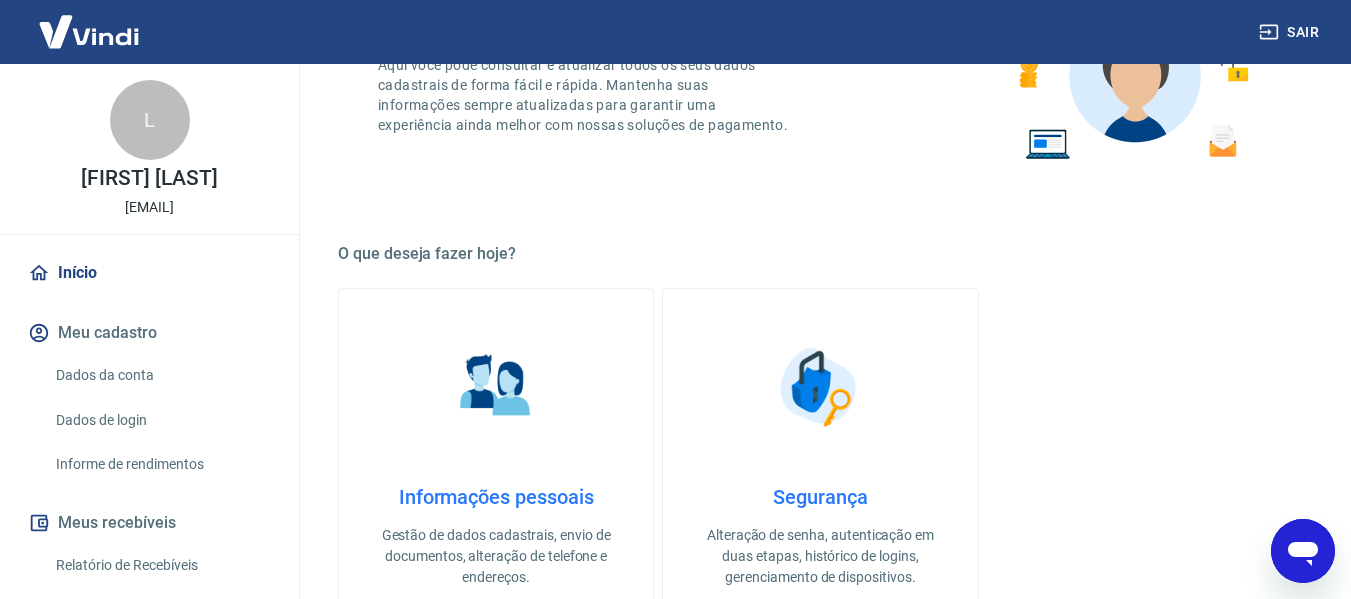 scroll, scrollTop: 200, scrollLeft: 0, axis: vertical 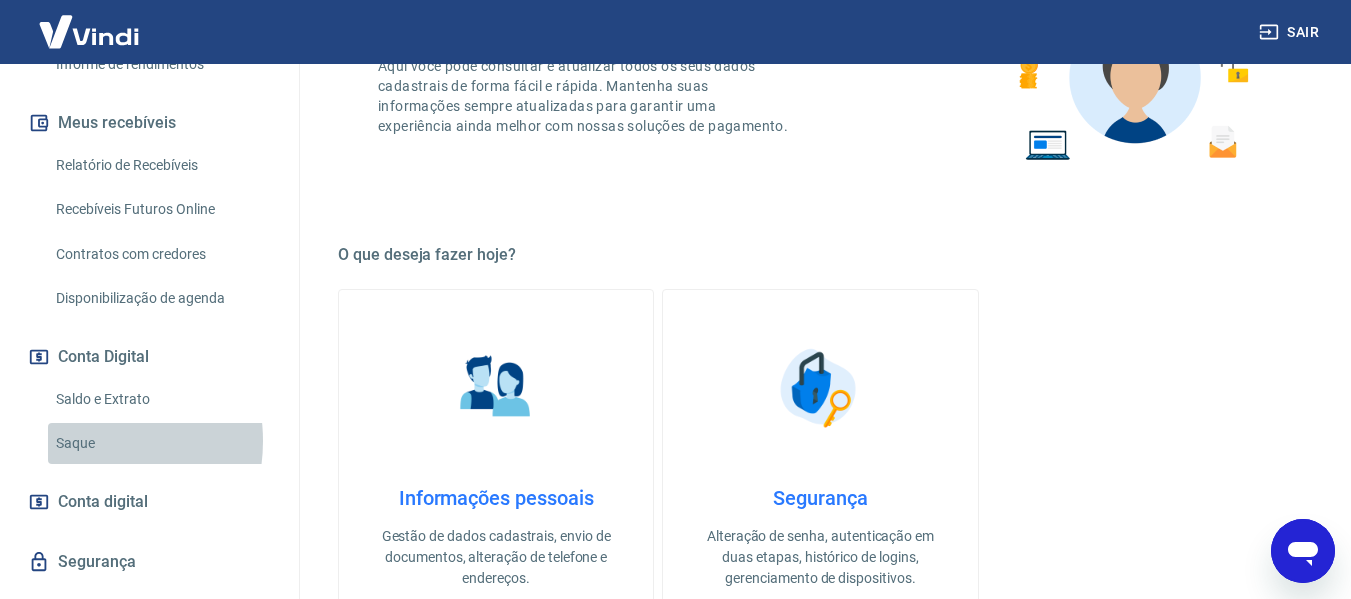 click on "Saque" at bounding box center (161, 443) 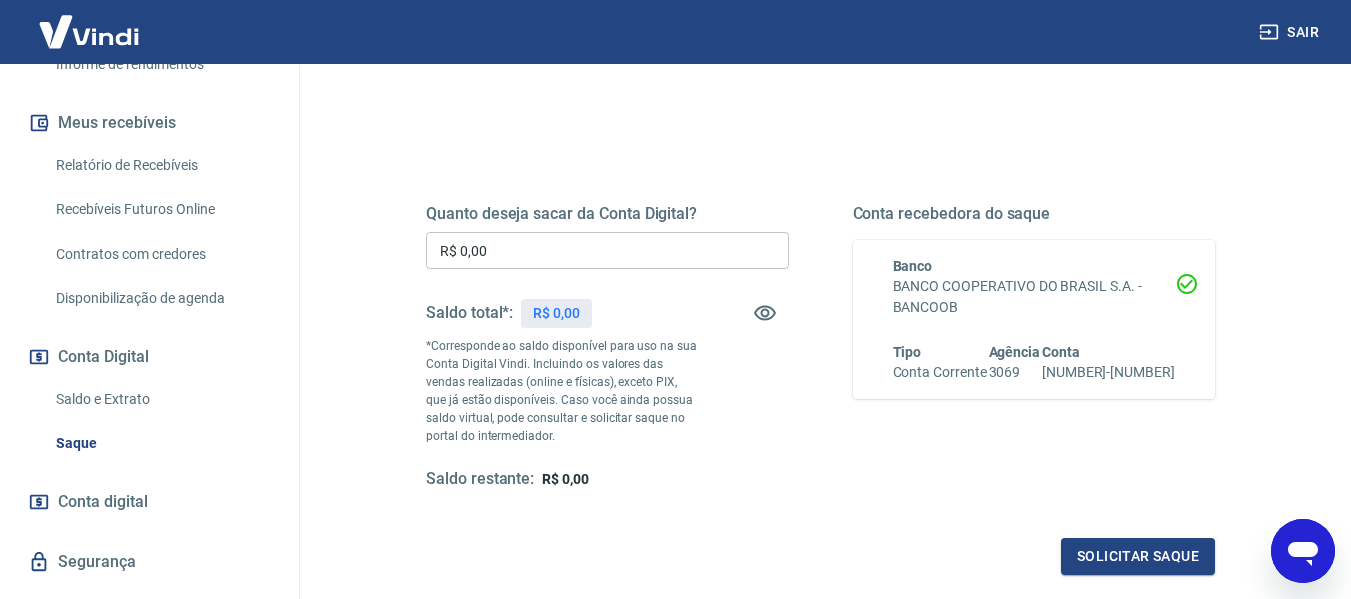 scroll, scrollTop: 200, scrollLeft: 0, axis: vertical 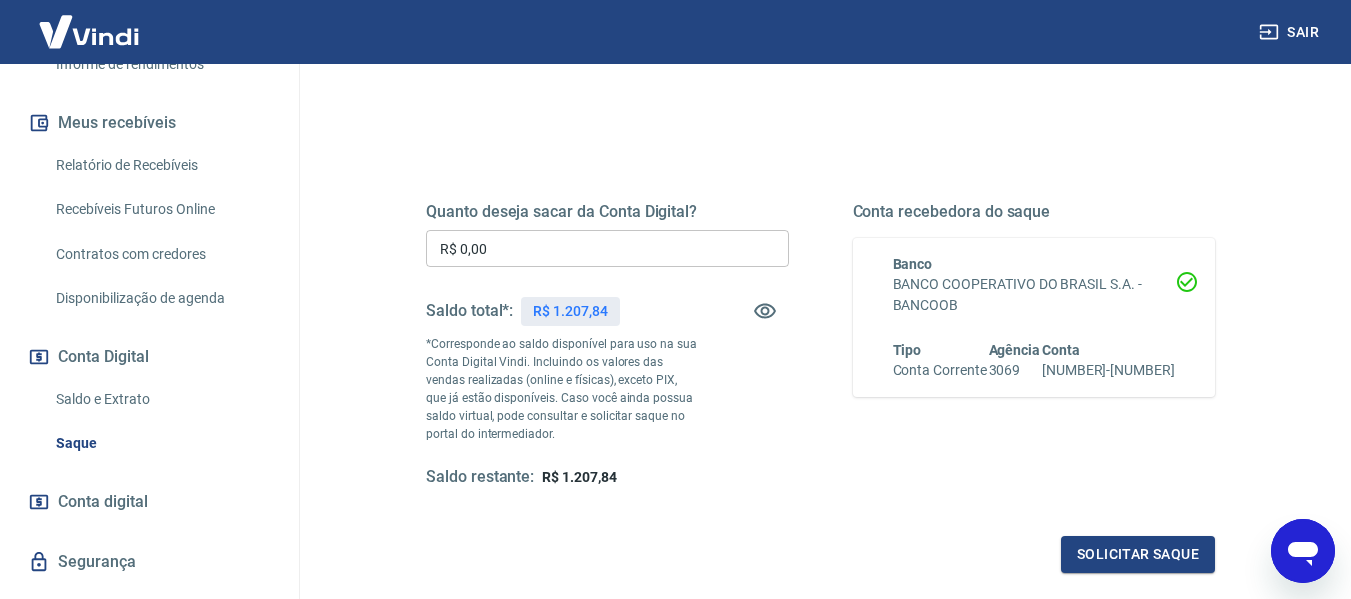click on "Saldo e Extrato" at bounding box center (161, 399) 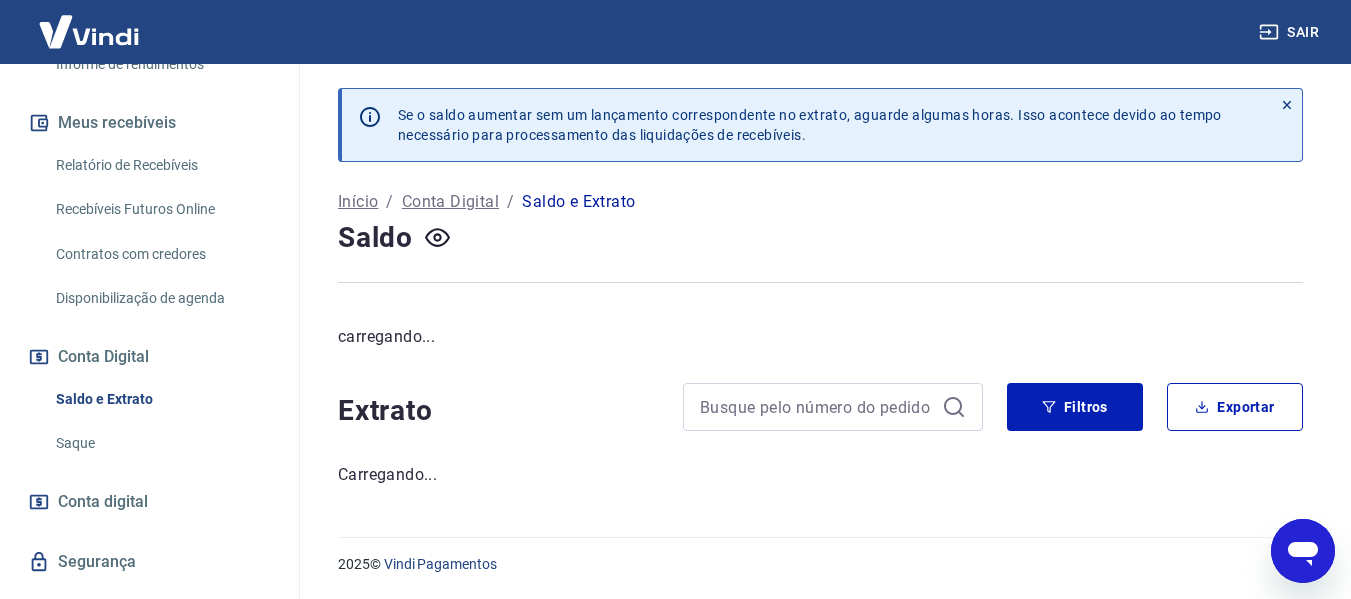 scroll, scrollTop: 0, scrollLeft: 0, axis: both 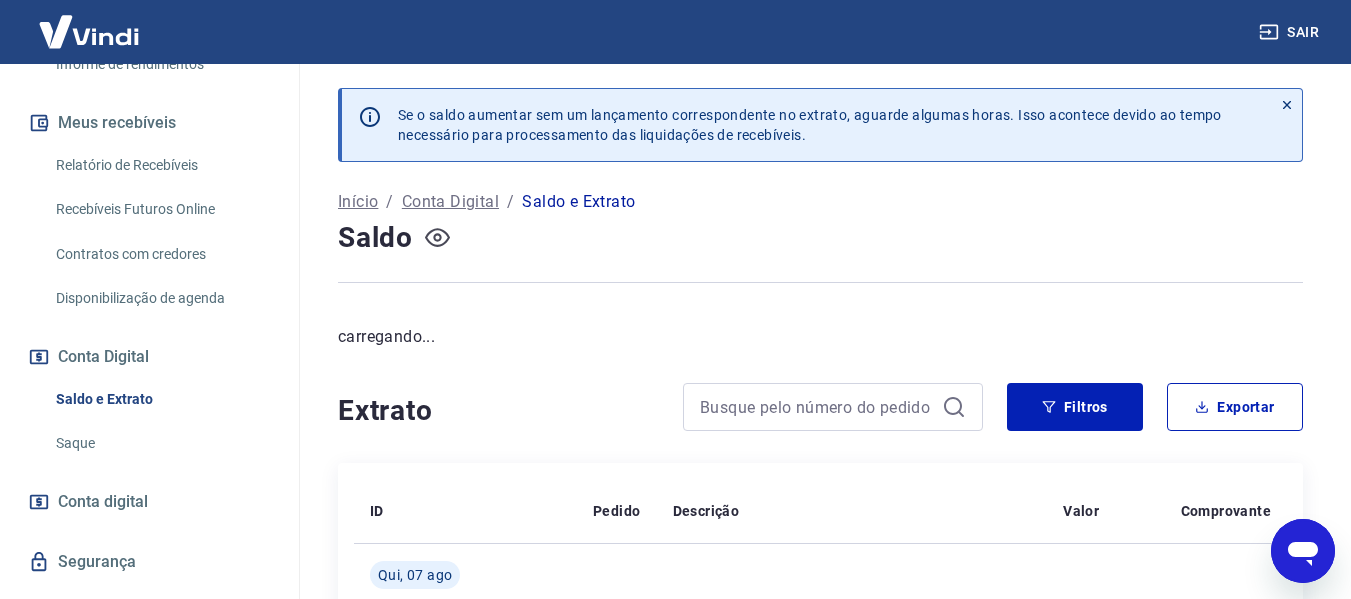 click 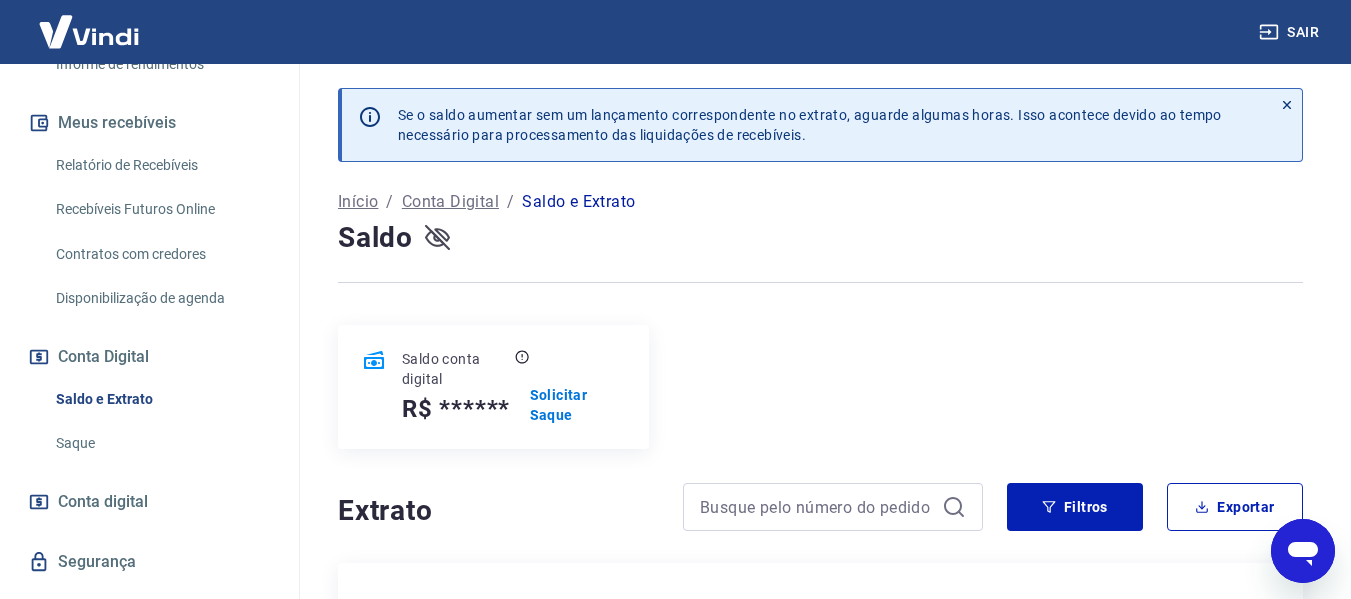 click 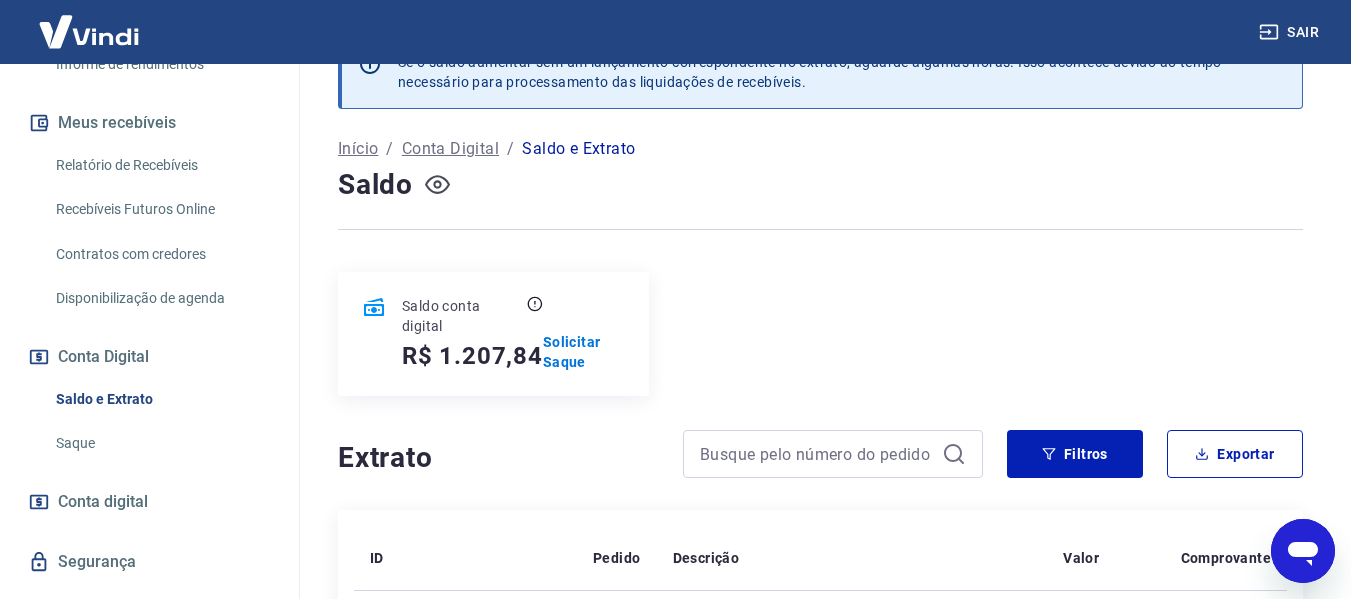 scroll, scrollTop: 100, scrollLeft: 0, axis: vertical 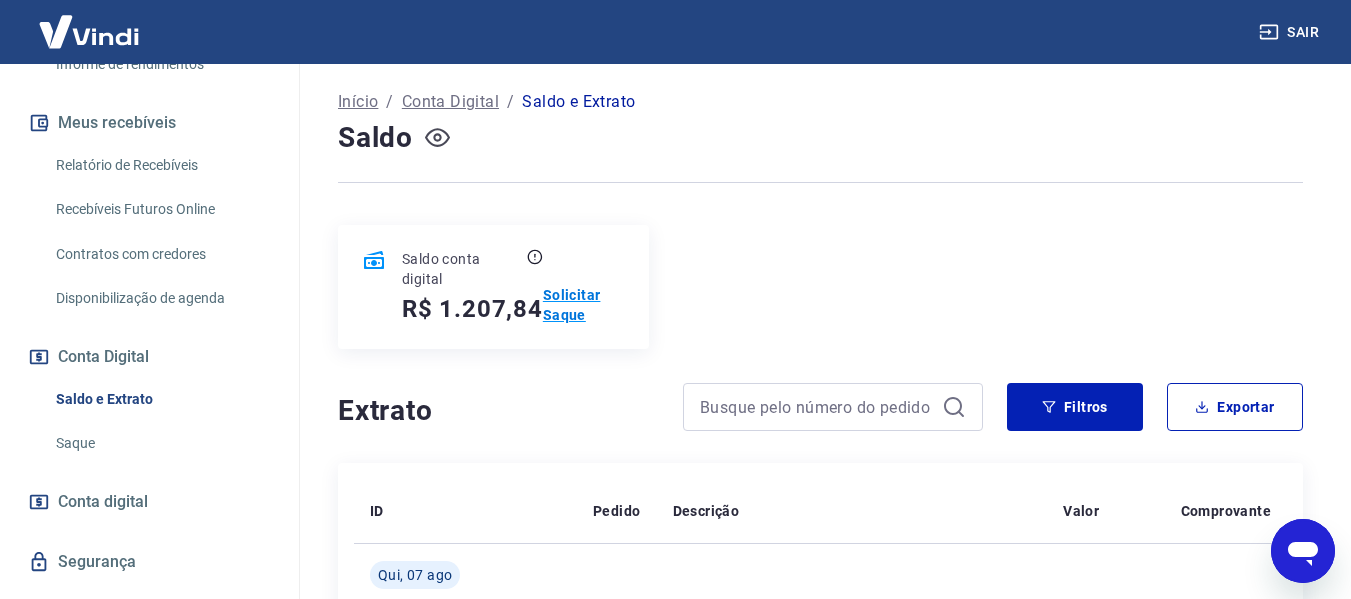 click on "Solicitar Saque" at bounding box center [584, 305] 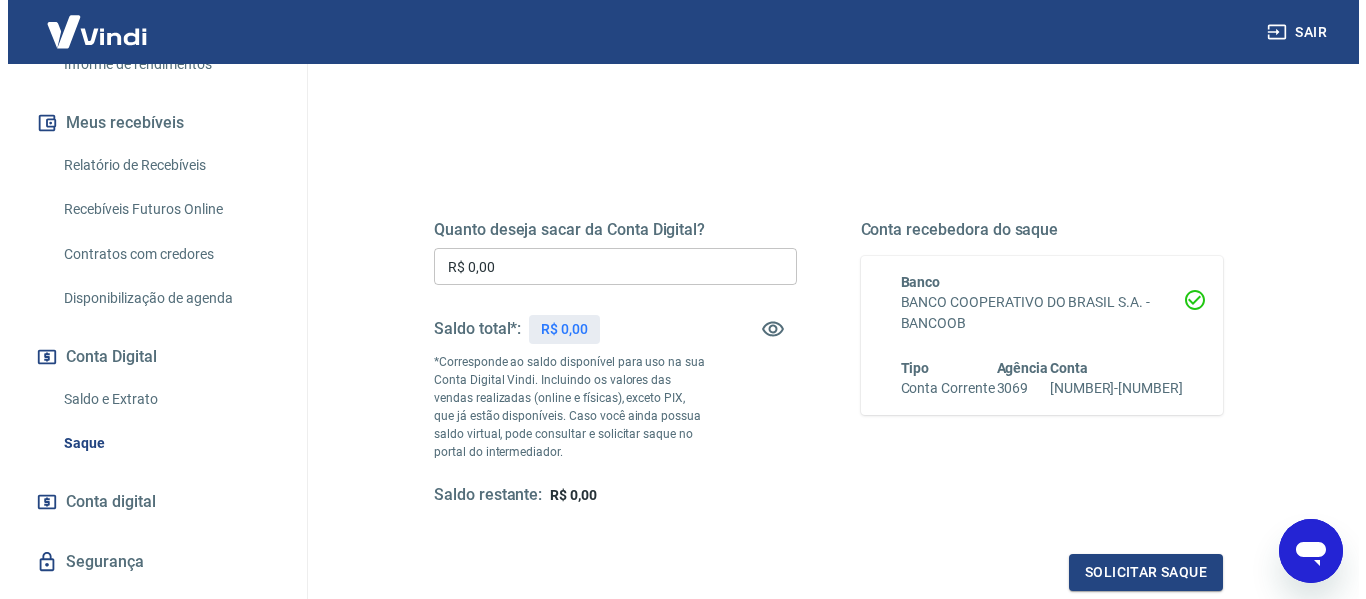 scroll, scrollTop: 200, scrollLeft: 0, axis: vertical 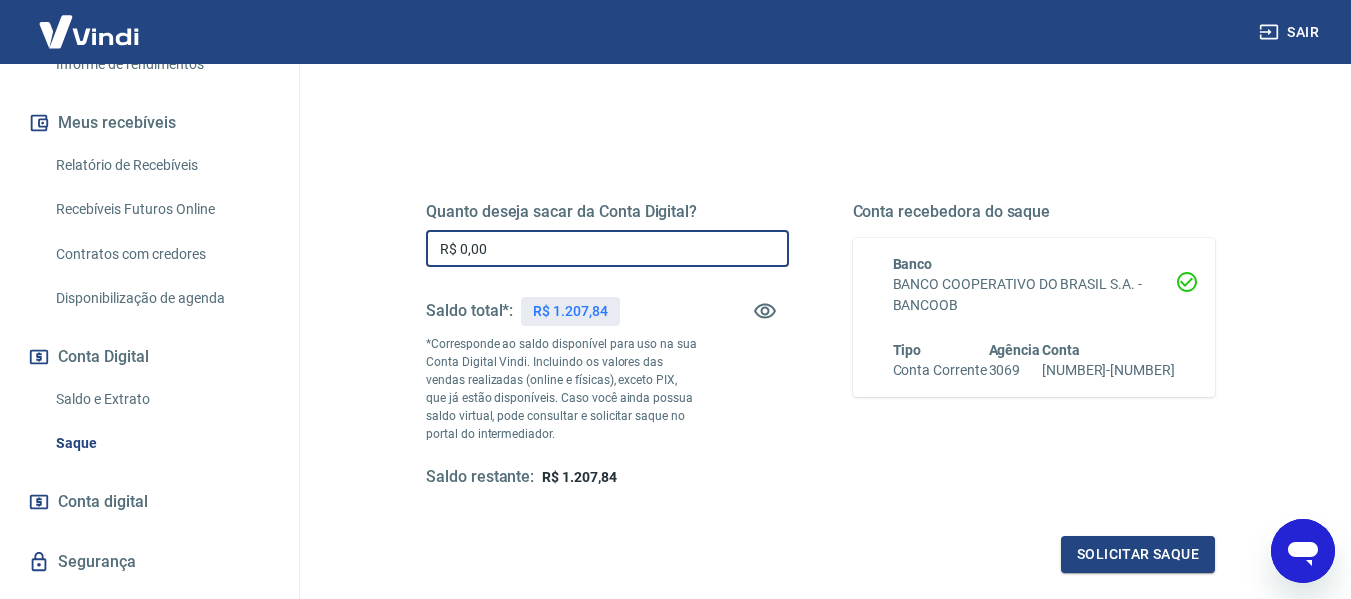 click on "R$ 0,00" at bounding box center (607, 248) 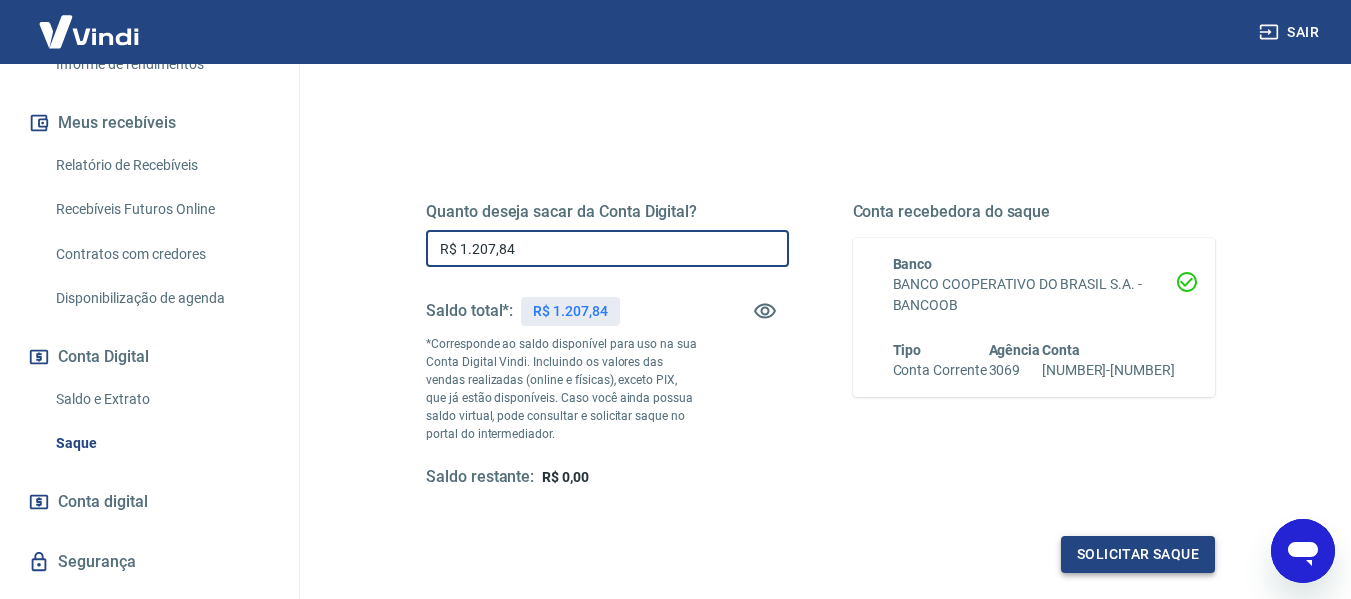 type on "R$ 1.207,84" 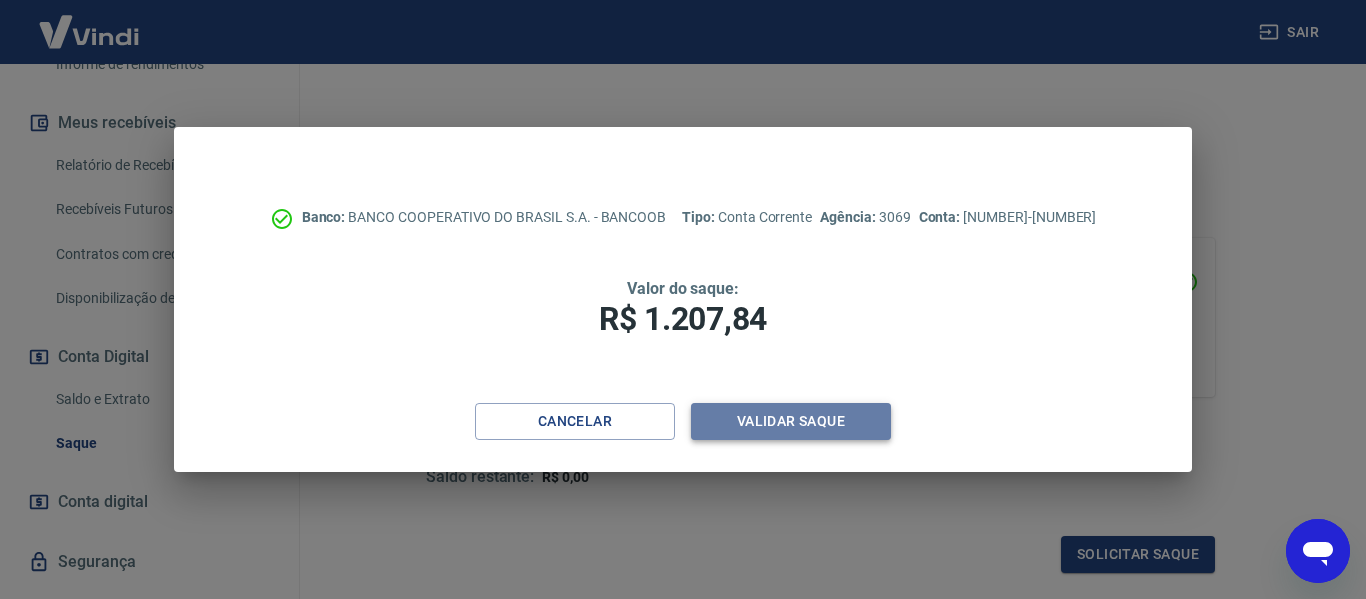 click on "Validar saque" at bounding box center [791, 421] 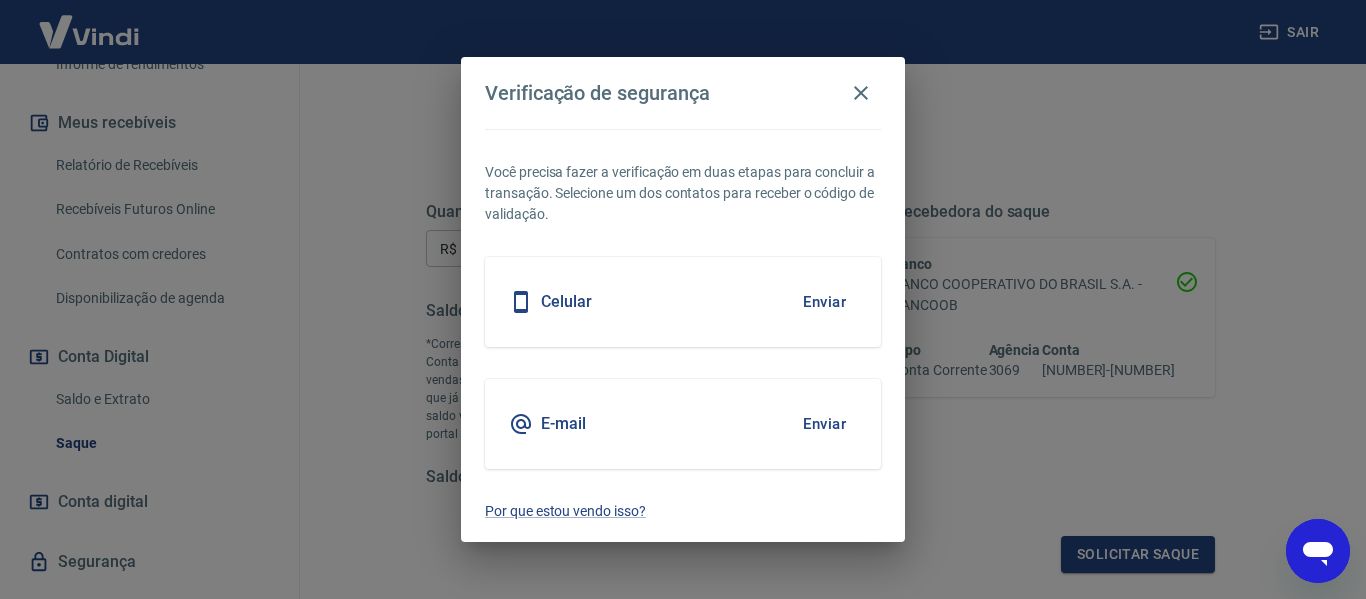 click on "Enviar" at bounding box center (824, 302) 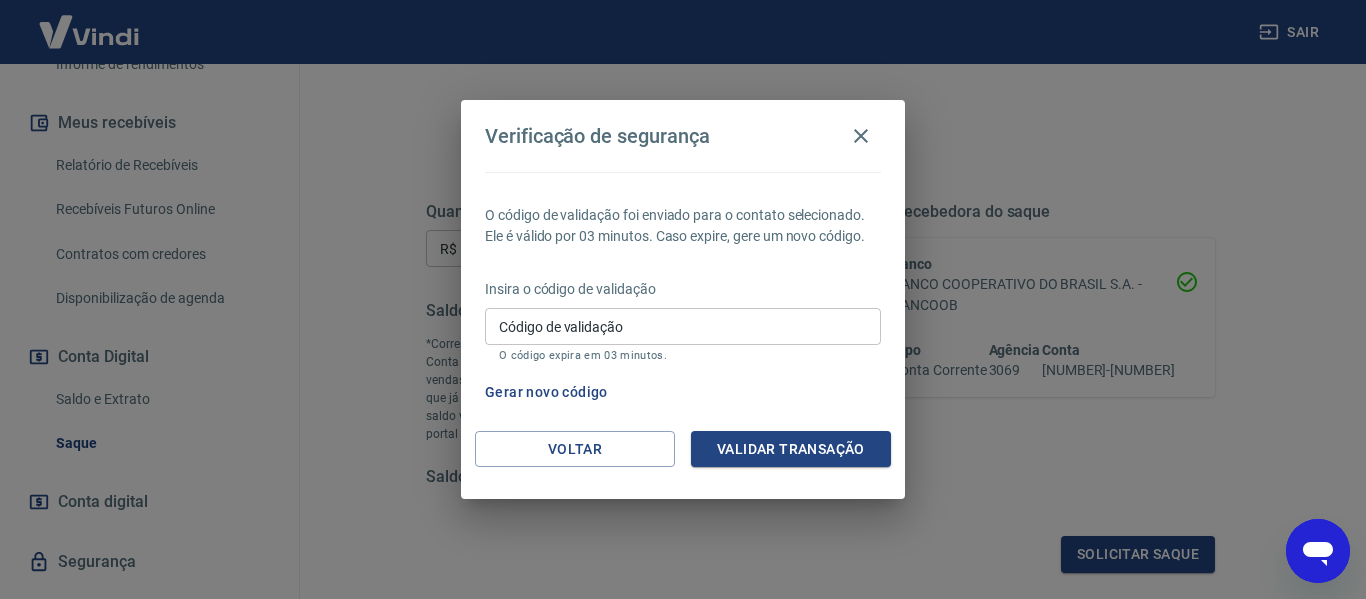 click on "Código de validação" at bounding box center [683, 326] 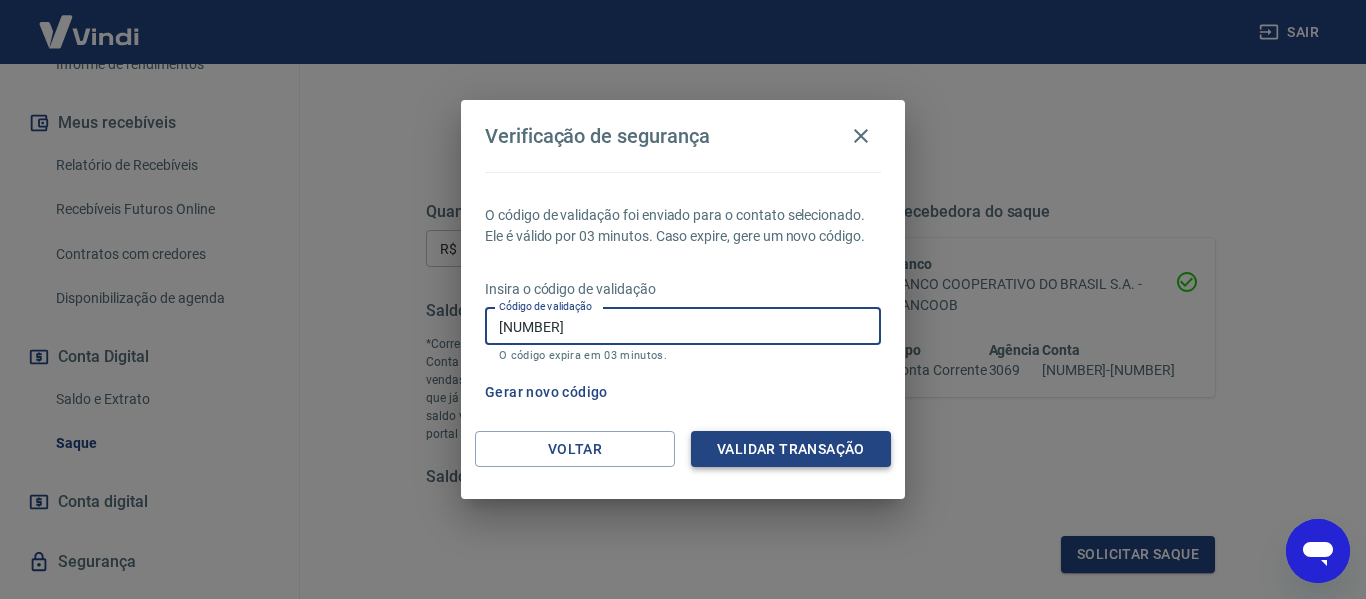 click on "Validar transação" at bounding box center (791, 449) 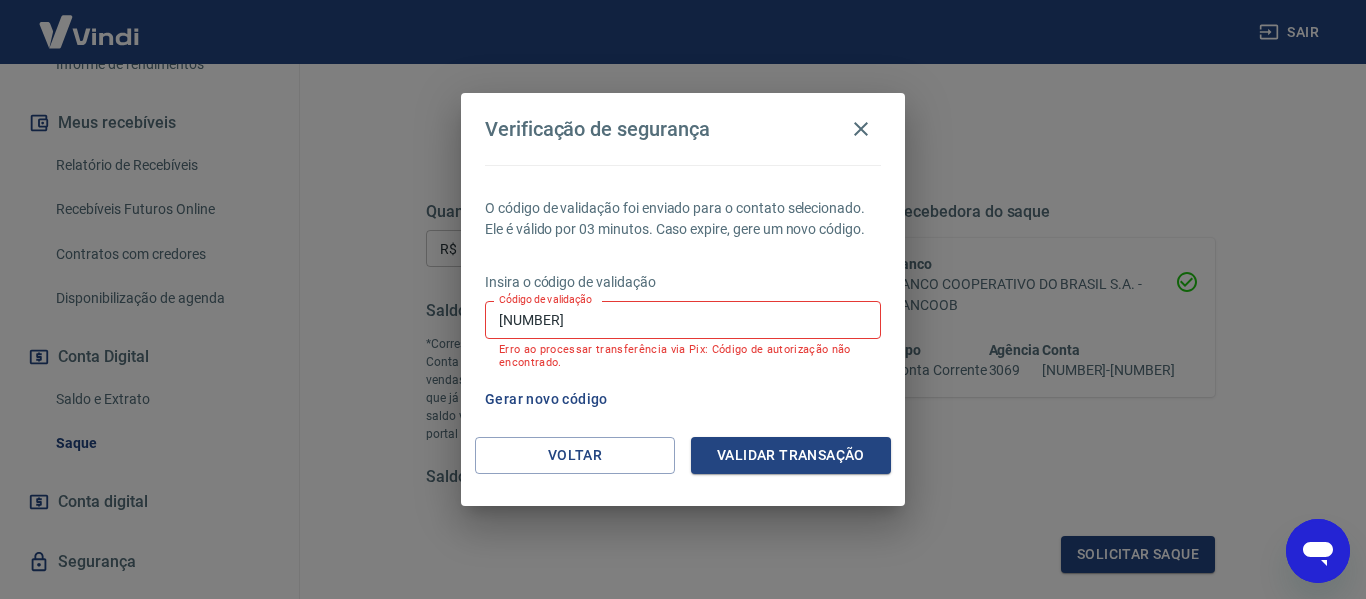click on "[NUMBER]" at bounding box center (683, 319) 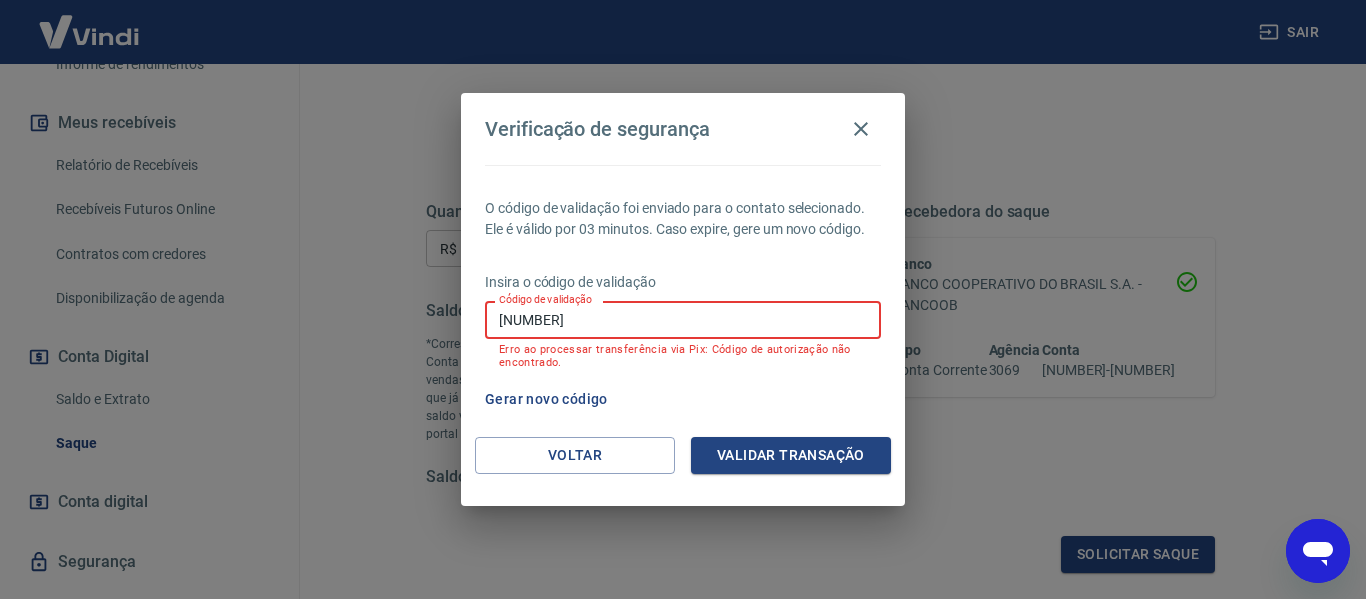 click on "[NUMBER]" at bounding box center (683, 319) 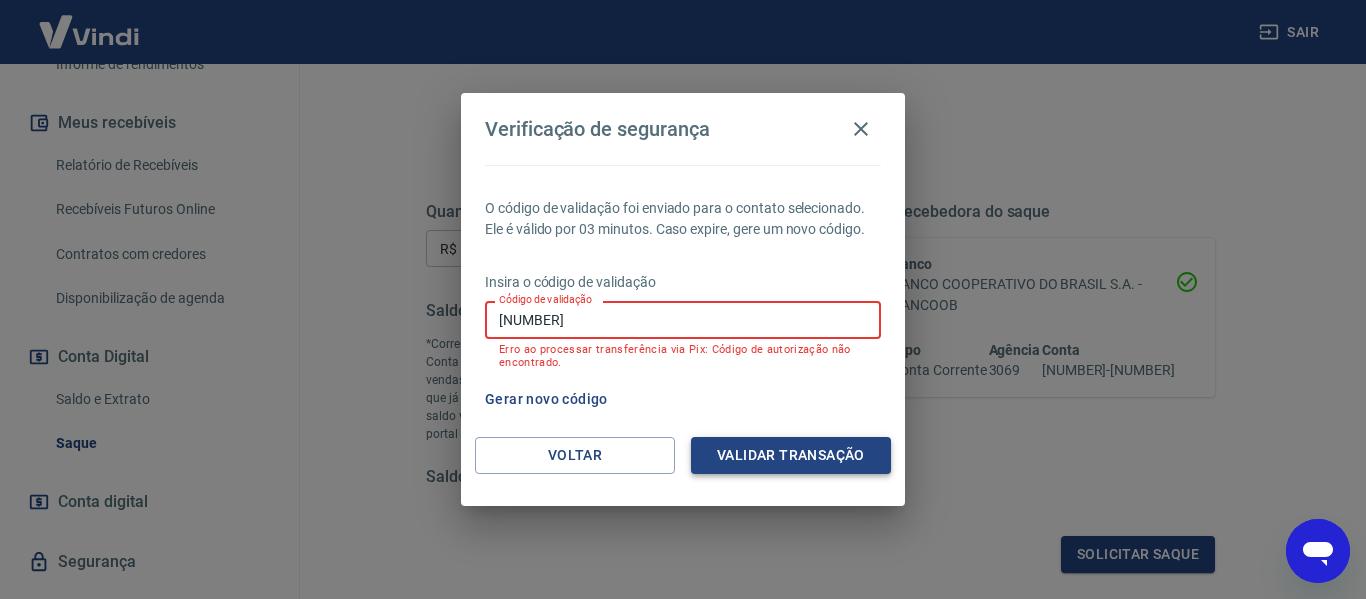 type on "[NUMBER]" 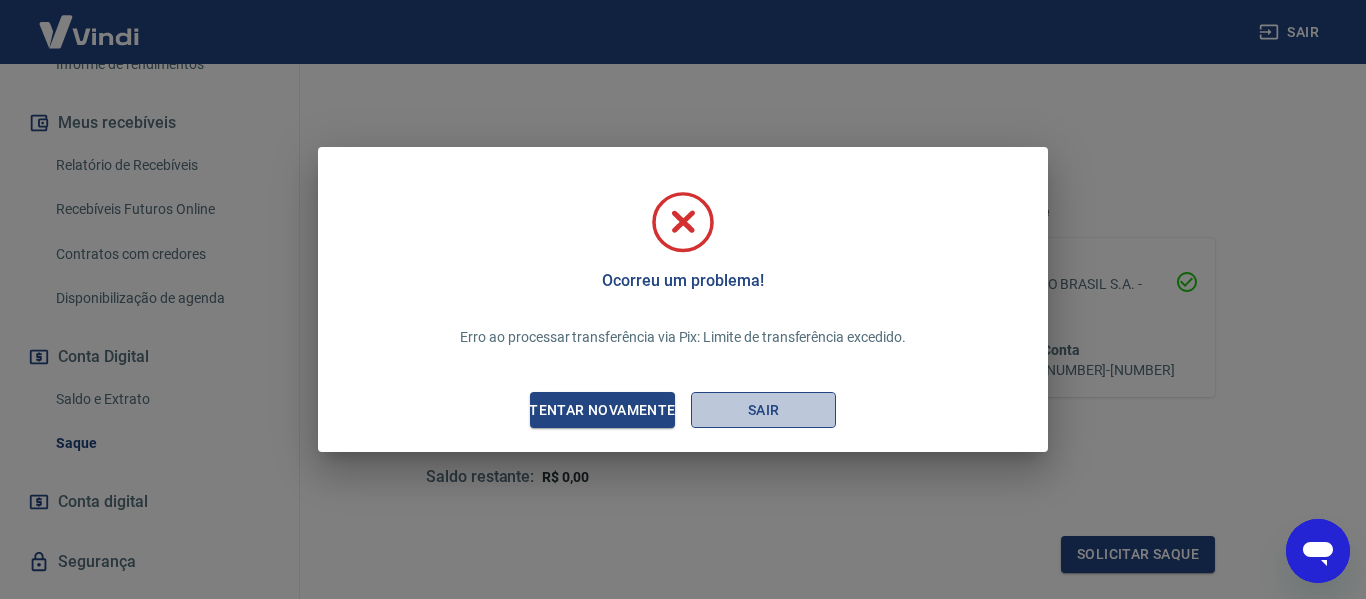 click on "Sair" at bounding box center [763, 410] 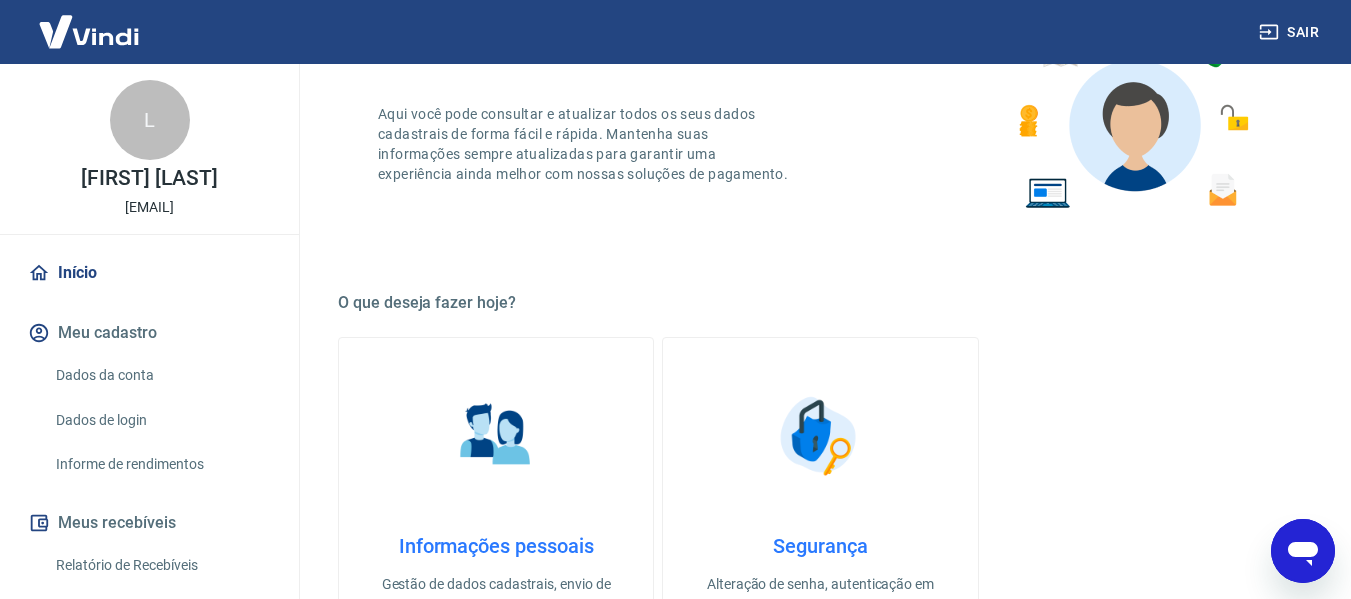 scroll, scrollTop: 700, scrollLeft: 0, axis: vertical 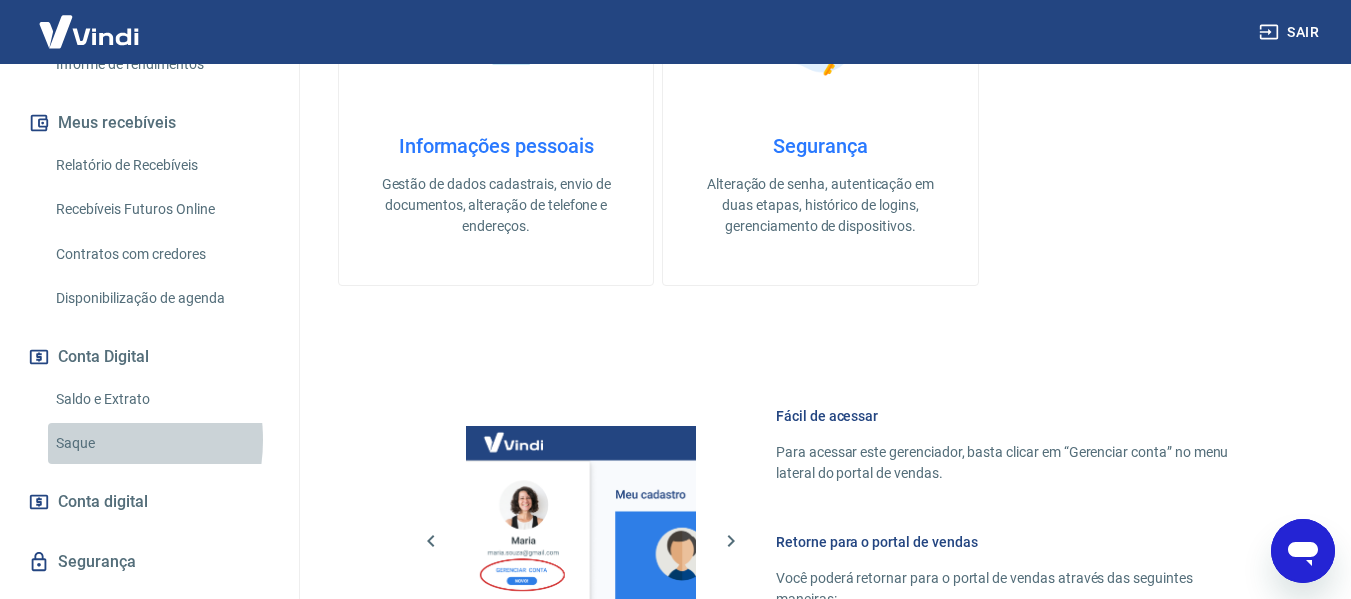 click on "Saque" at bounding box center [161, 443] 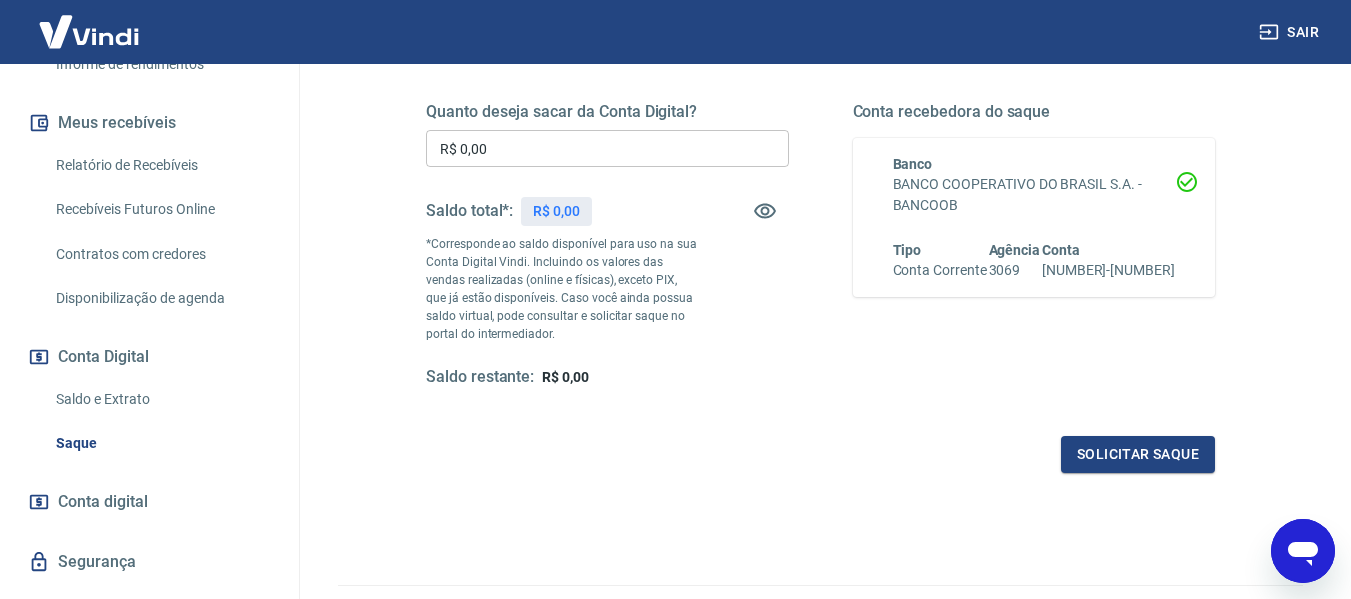 scroll, scrollTop: 100, scrollLeft: 0, axis: vertical 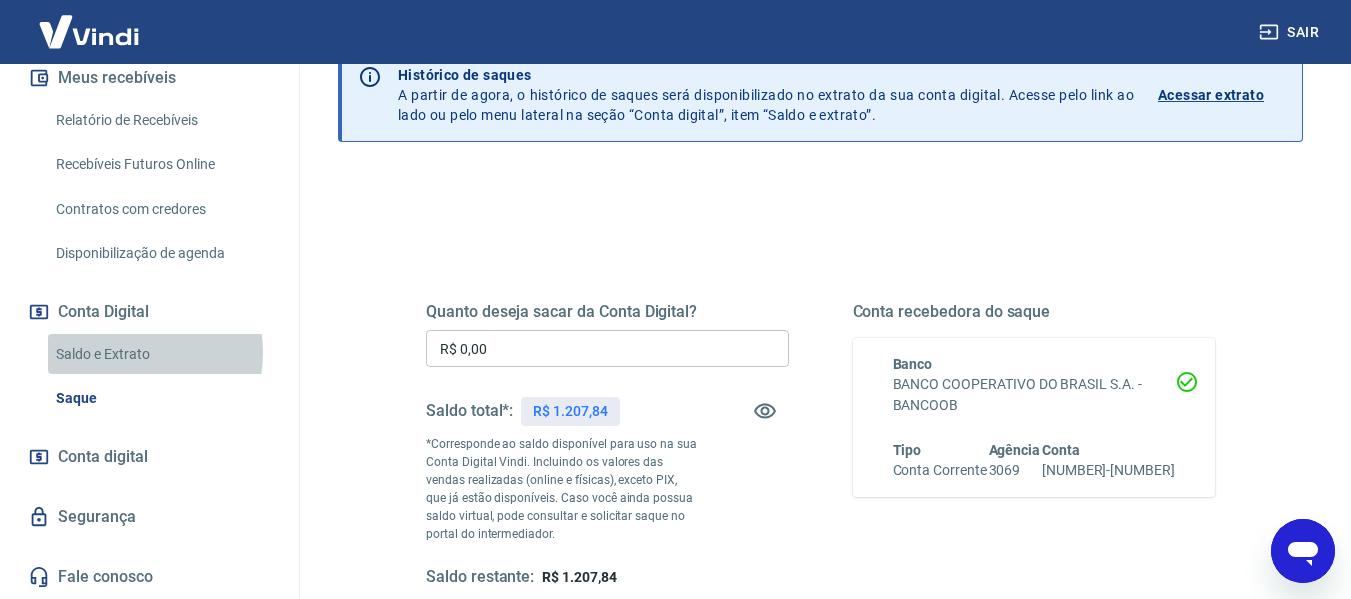 click on "Saldo e Extrato" at bounding box center [161, 354] 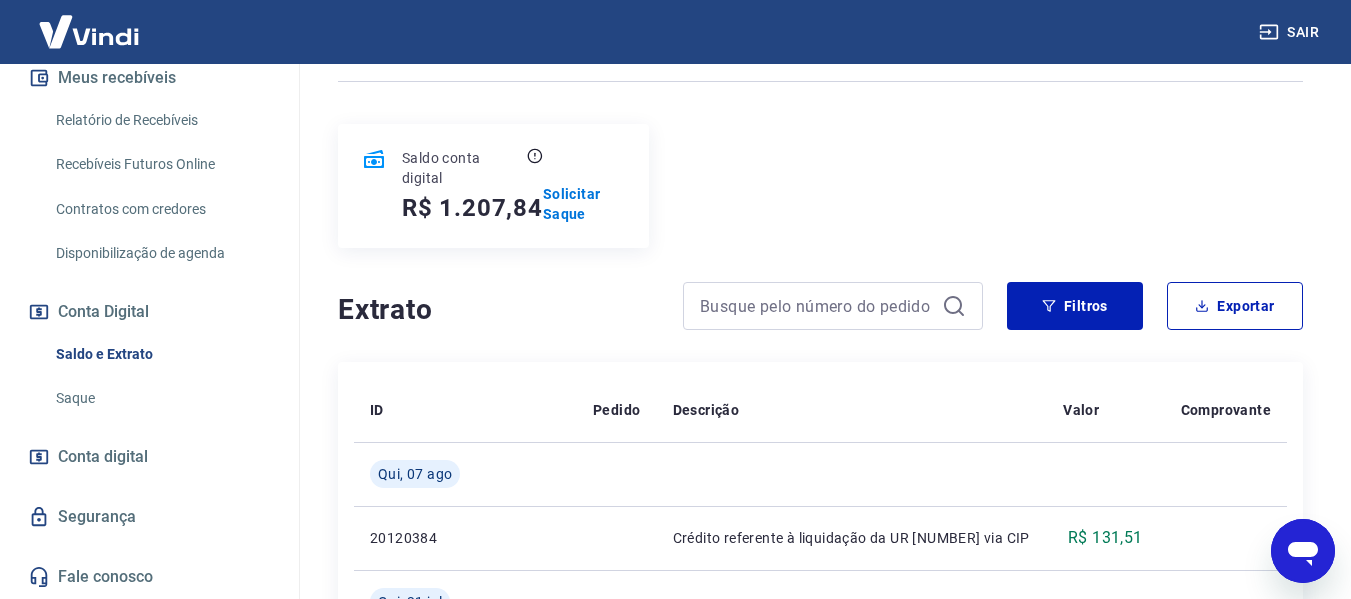 scroll, scrollTop: 0, scrollLeft: 0, axis: both 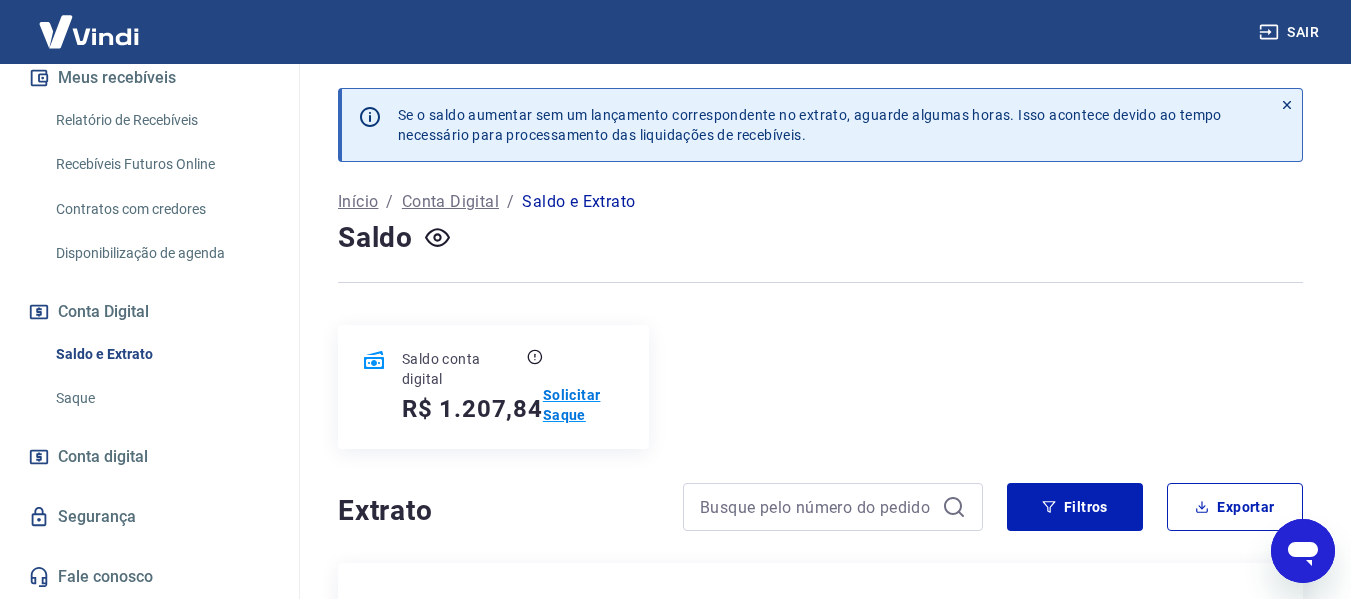 click on "Solicitar Saque" at bounding box center (584, 405) 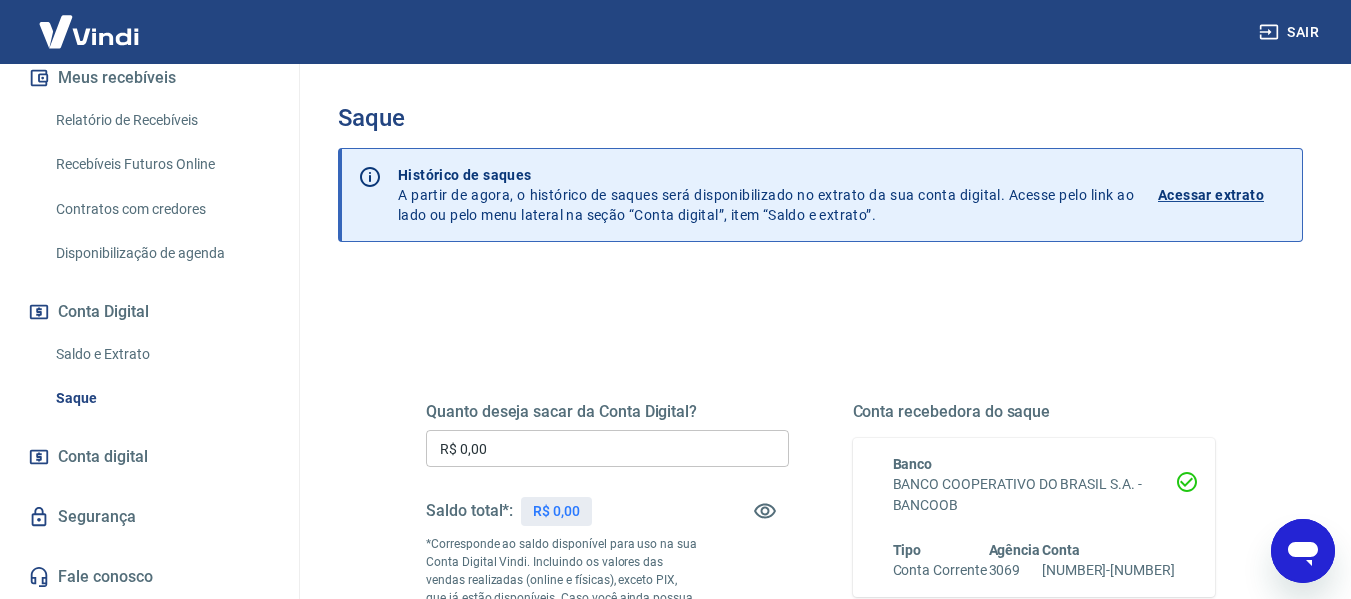 click on "R$ 0,00" at bounding box center [607, 448] 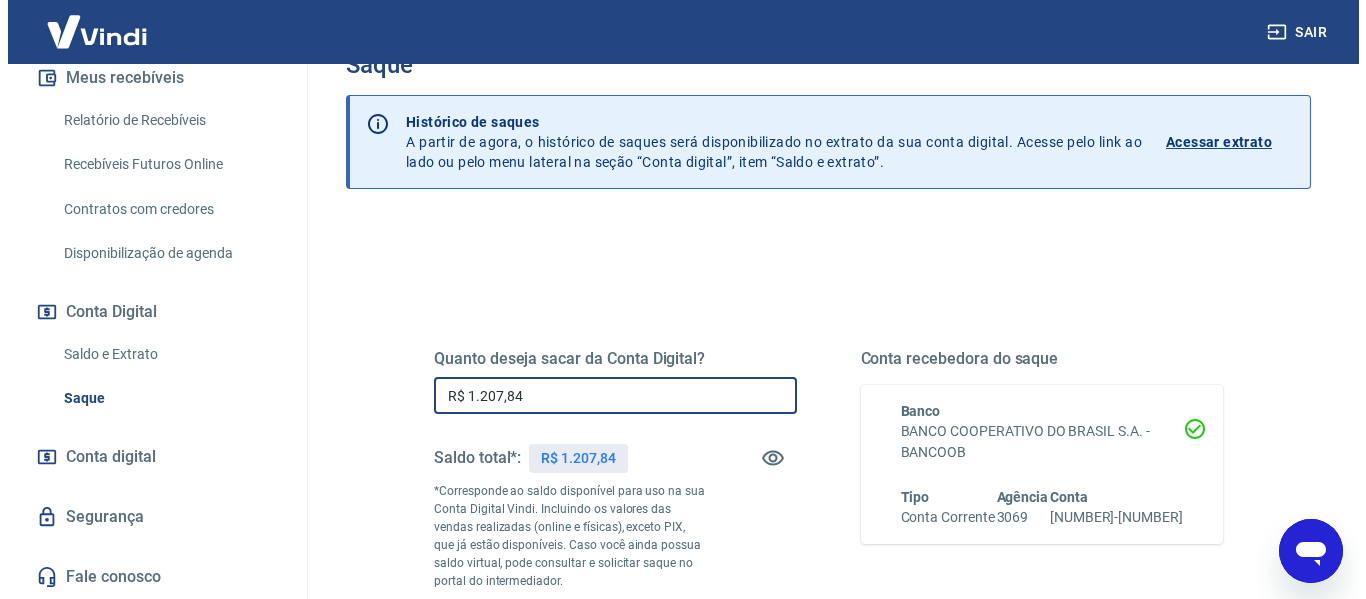 scroll, scrollTop: 200, scrollLeft: 0, axis: vertical 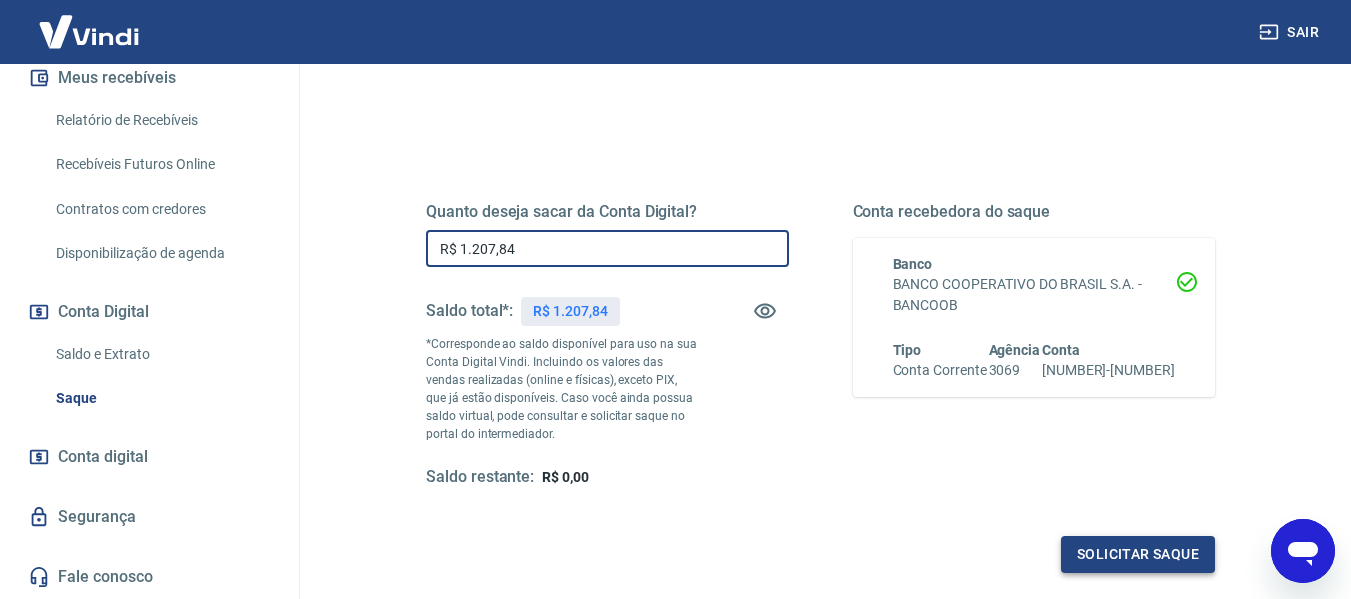 type on "R$ 1.207,84" 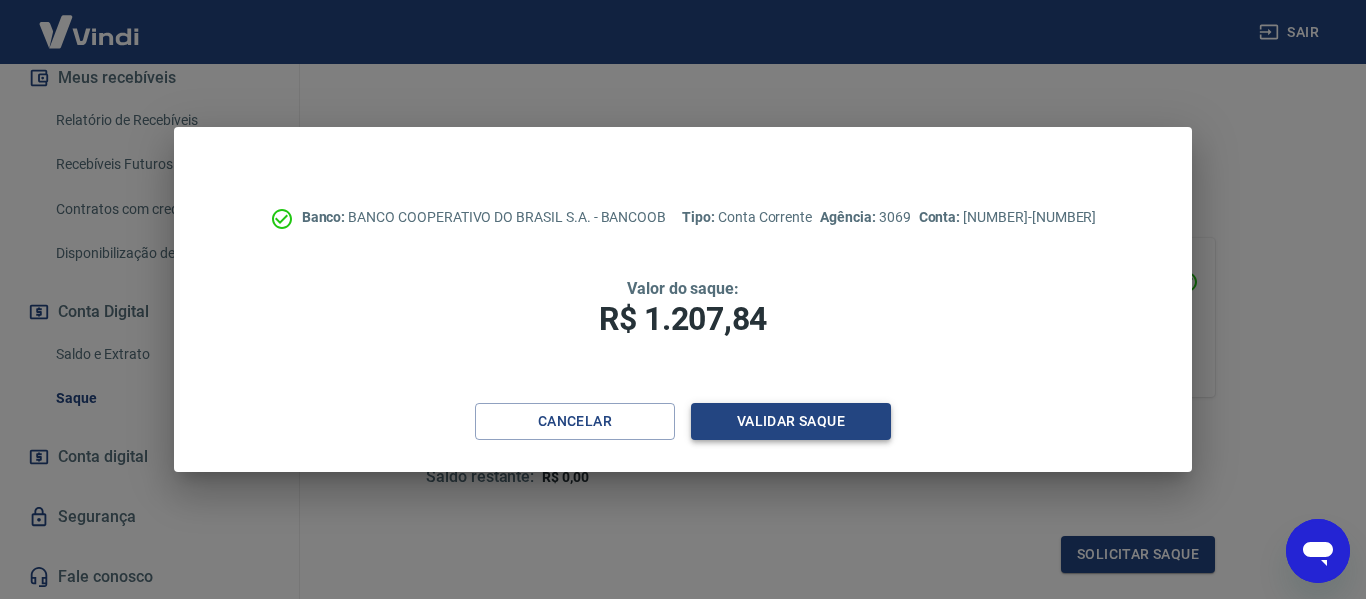 click on "Validar saque" at bounding box center [791, 421] 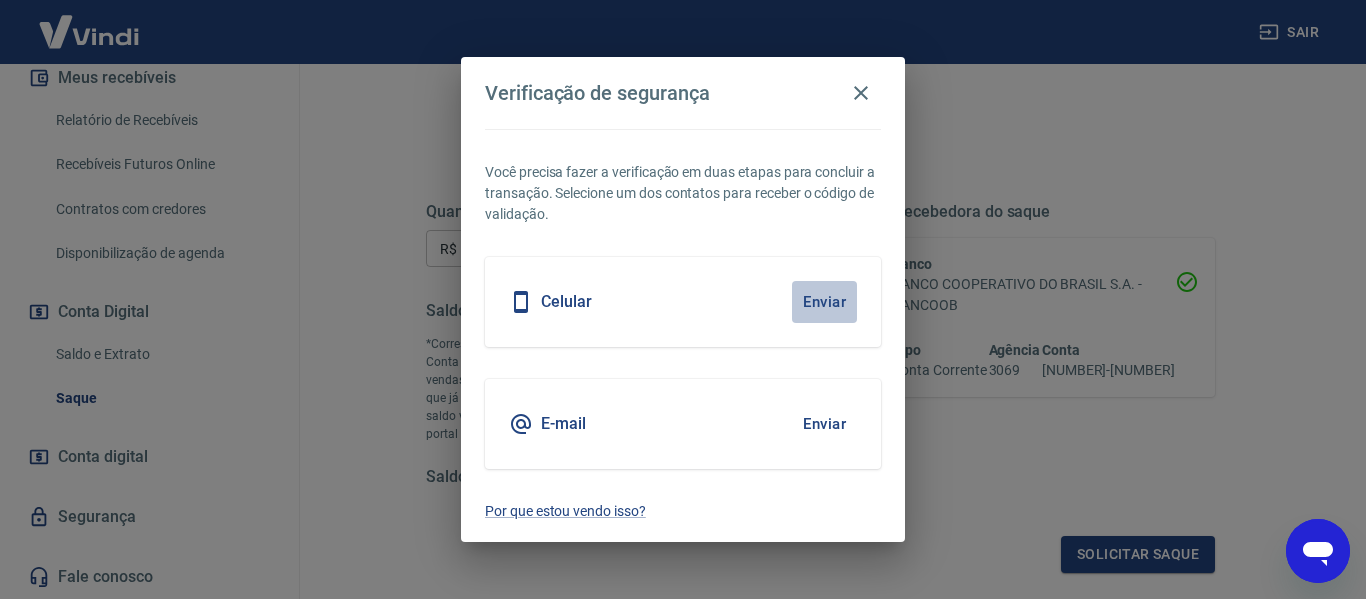 click on "Enviar" at bounding box center (824, 302) 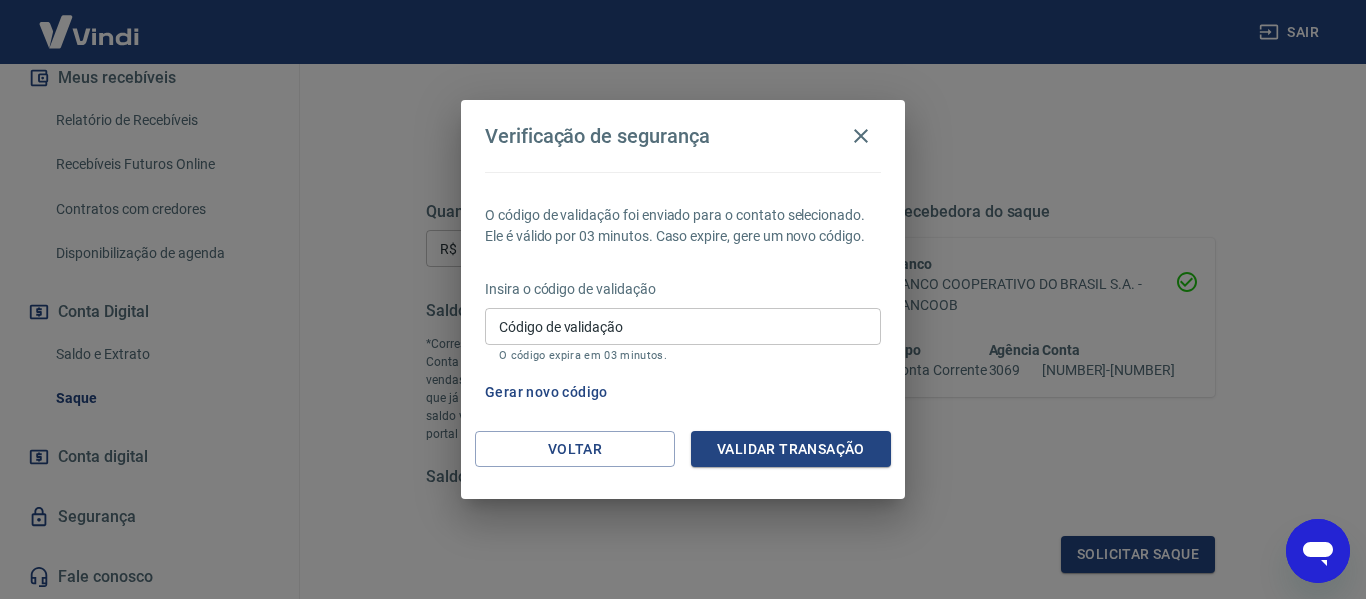 click on "Código de validação" at bounding box center (683, 326) 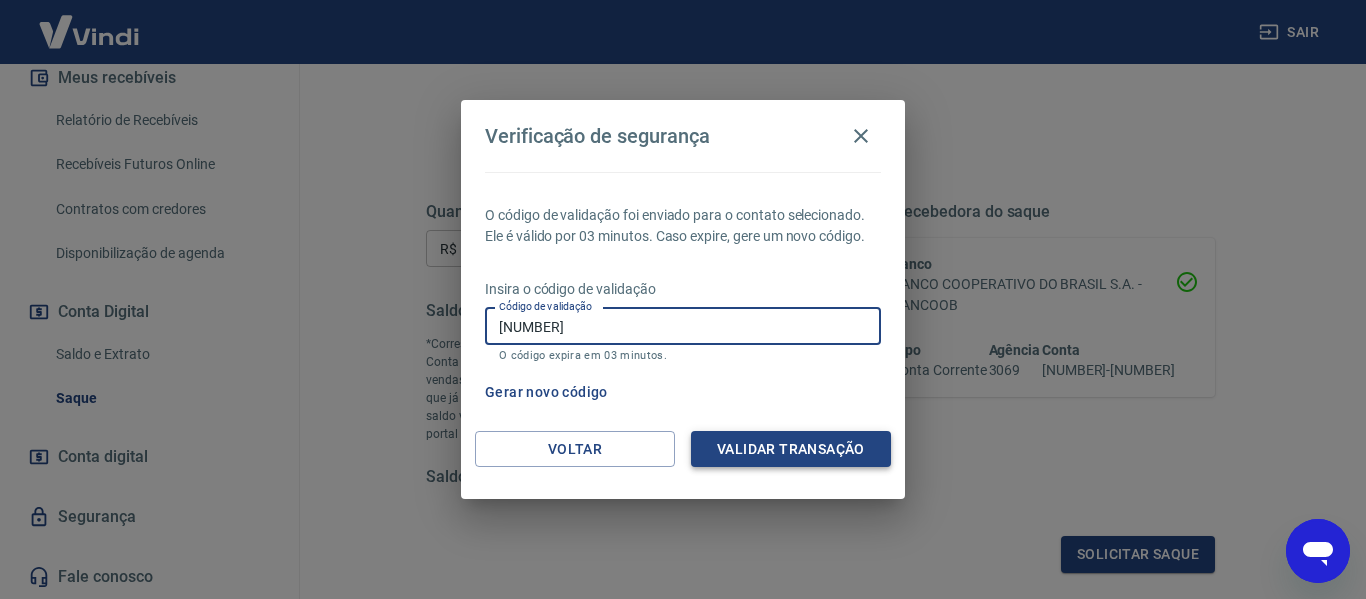 type on "[NUMBER]" 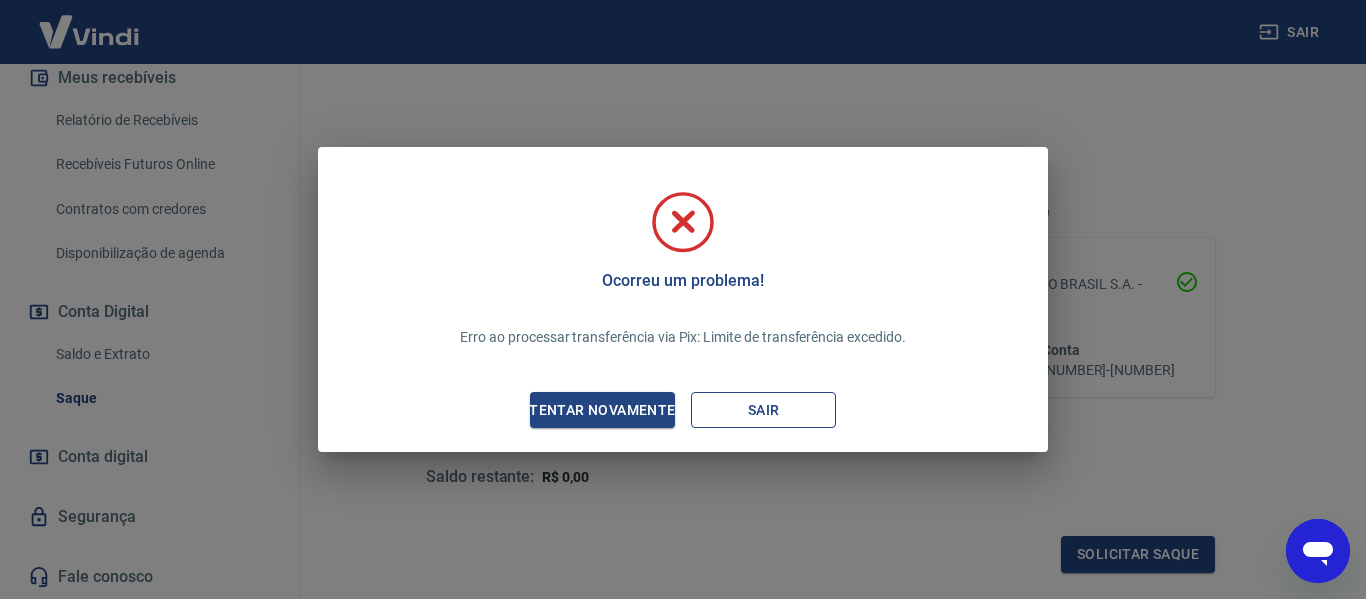 click on "Sair" at bounding box center (763, 410) 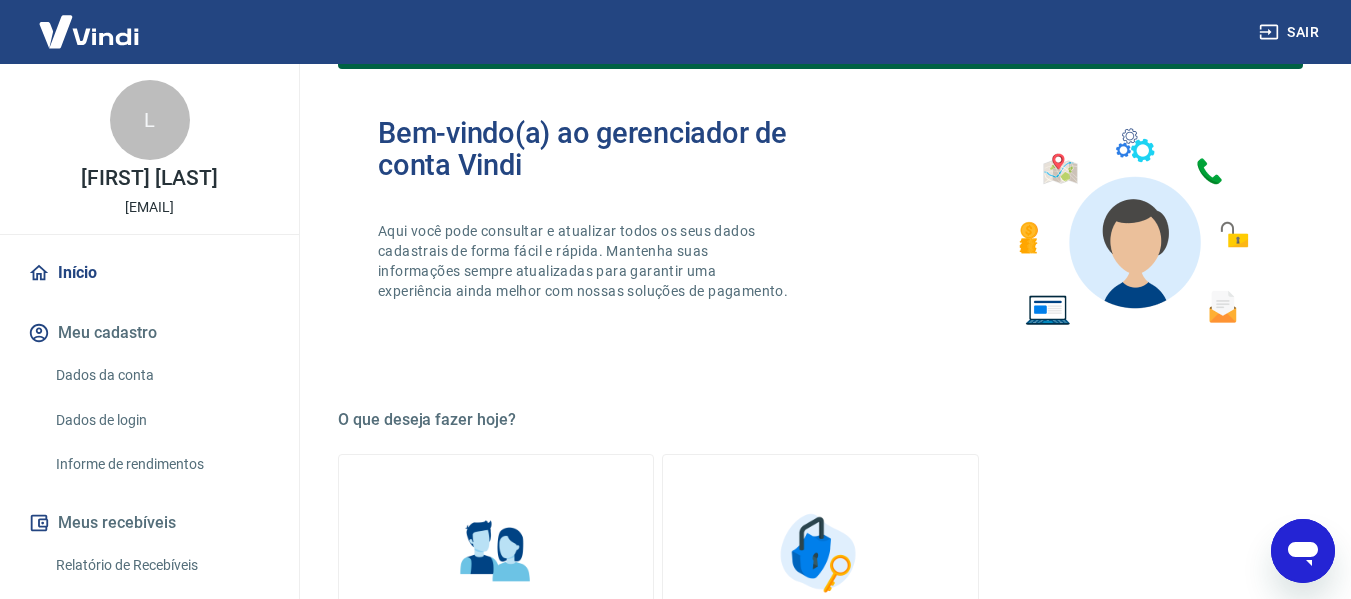 scroll, scrollTop: 200, scrollLeft: 0, axis: vertical 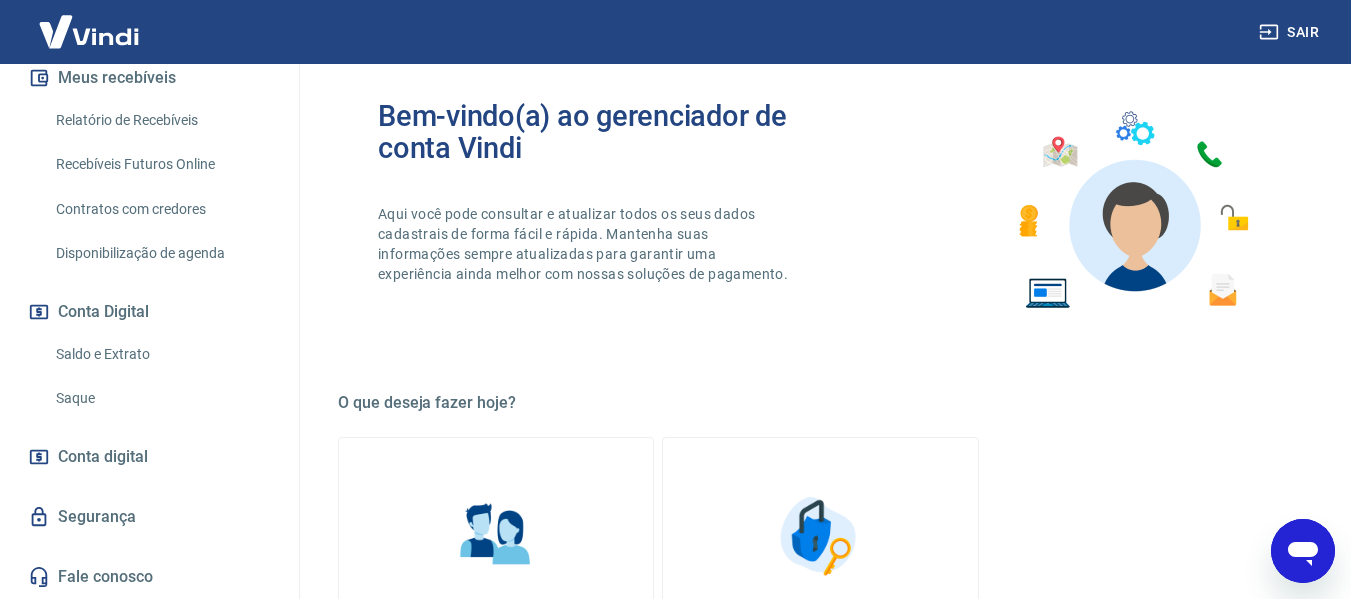 click on "Saque" at bounding box center [161, 398] 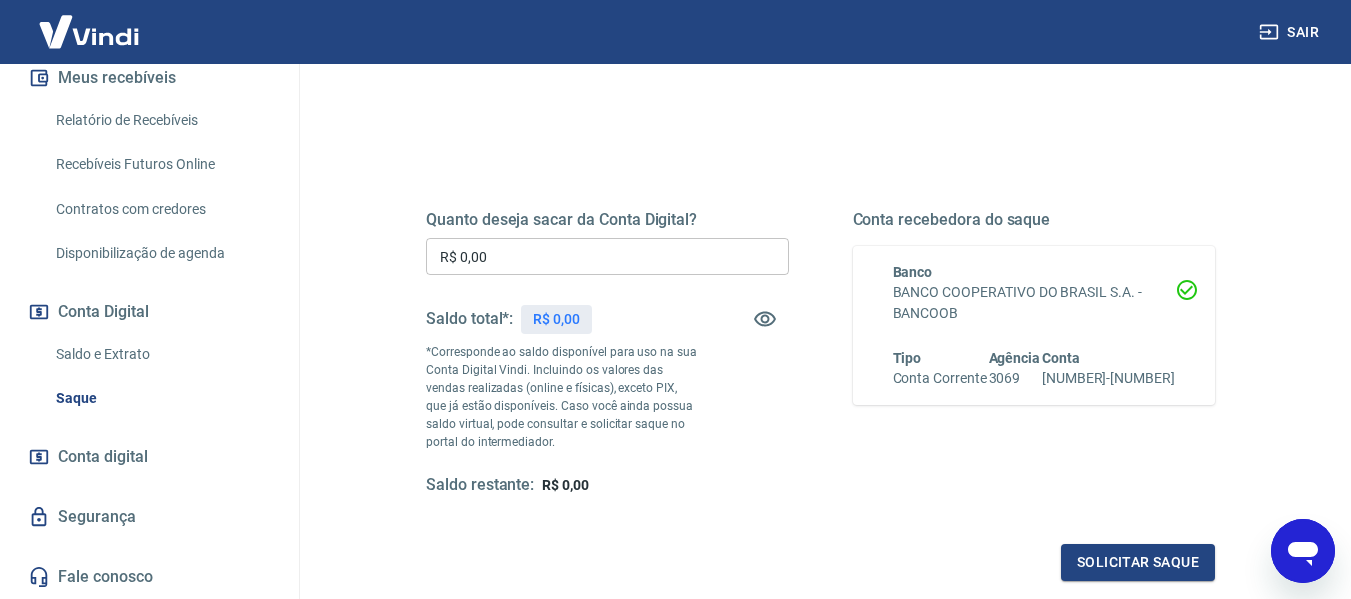 scroll, scrollTop: 200, scrollLeft: 0, axis: vertical 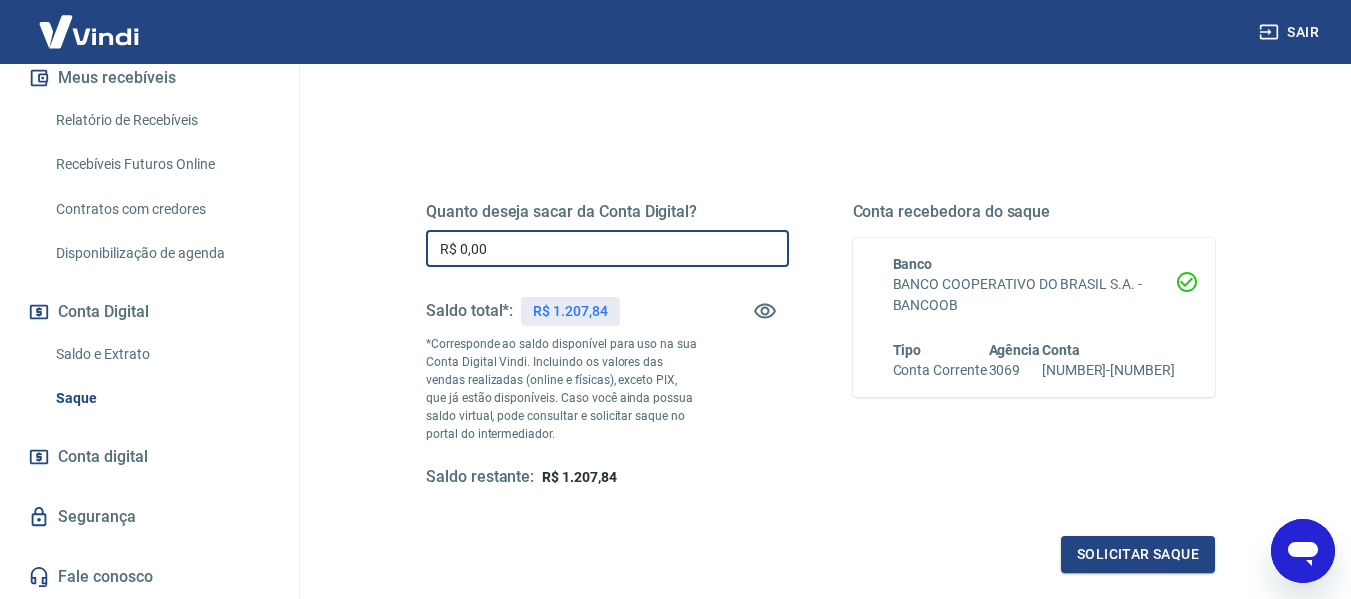 click on "R$ 0,00" at bounding box center (607, 248) 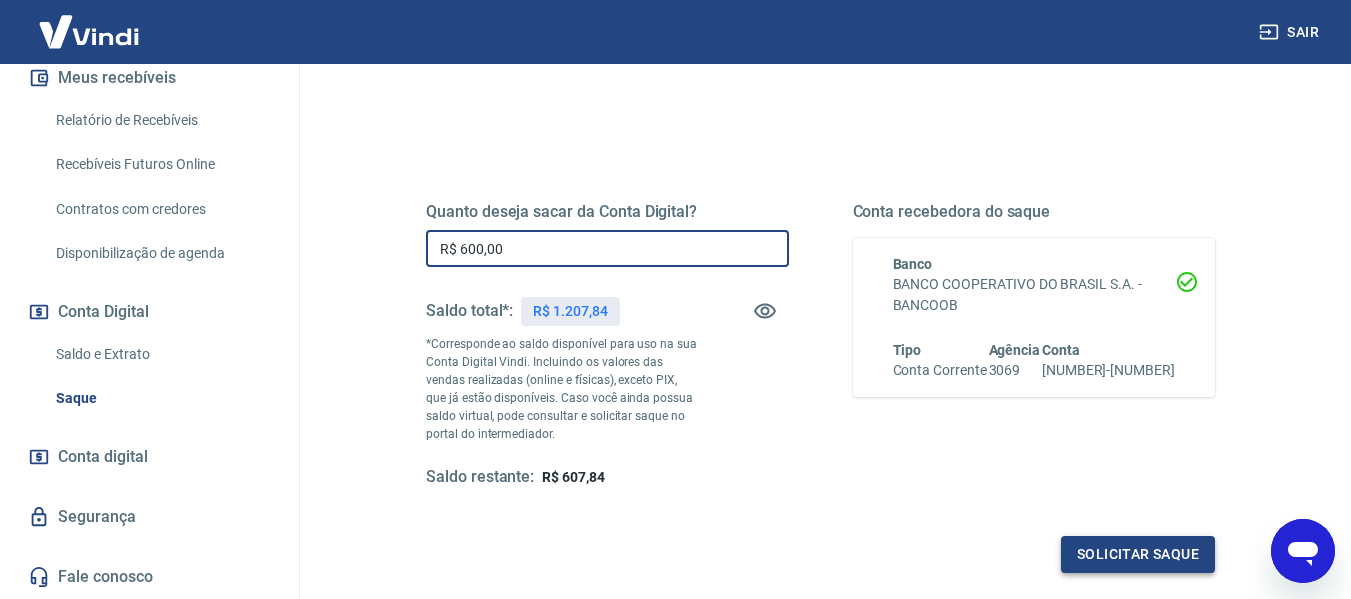 type on "R$ 600,00" 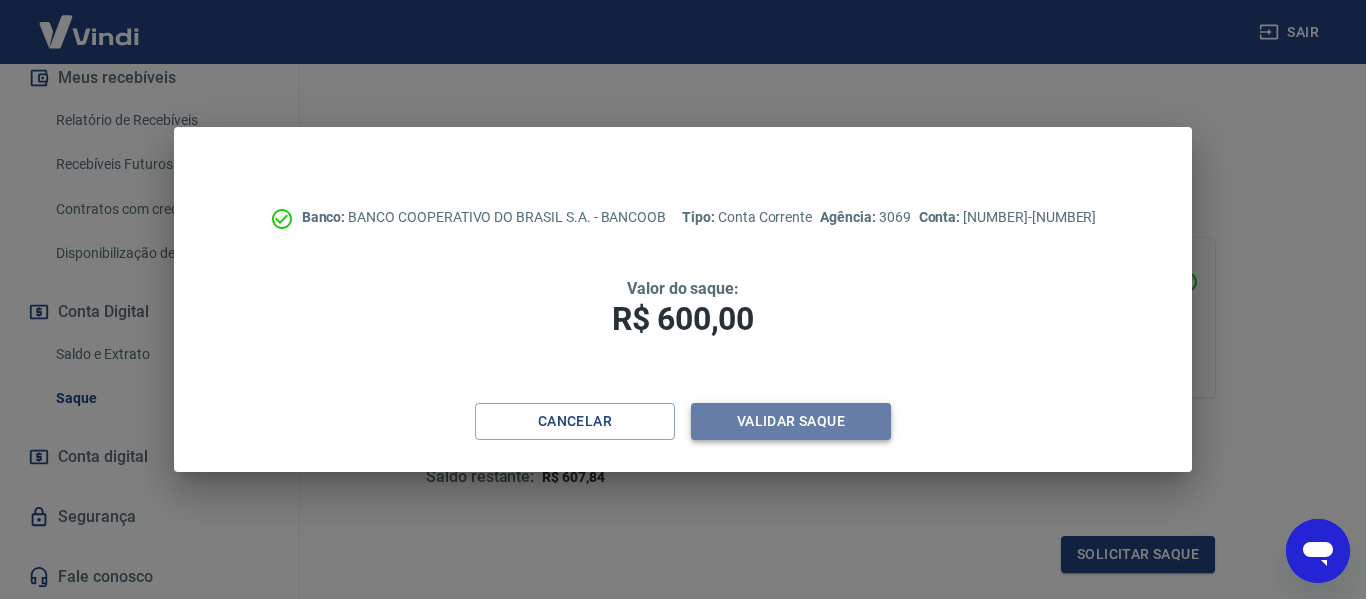 click on "Validar saque" at bounding box center [791, 421] 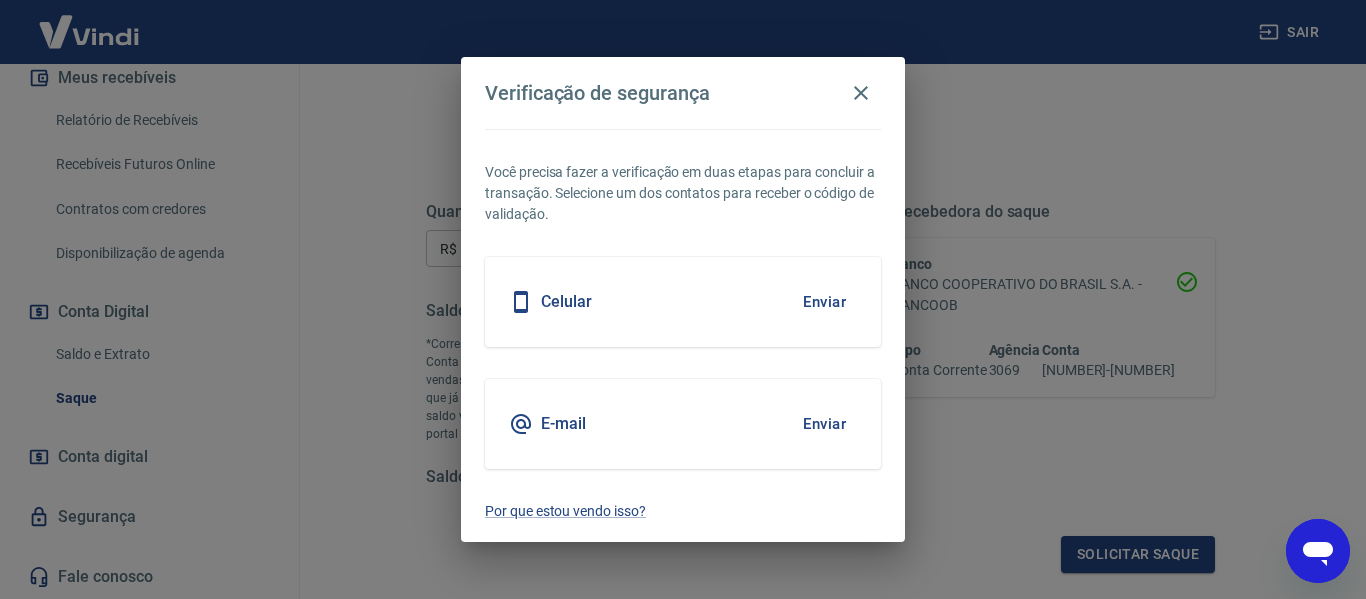 click on "Enviar" at bounding box center (824, 302) 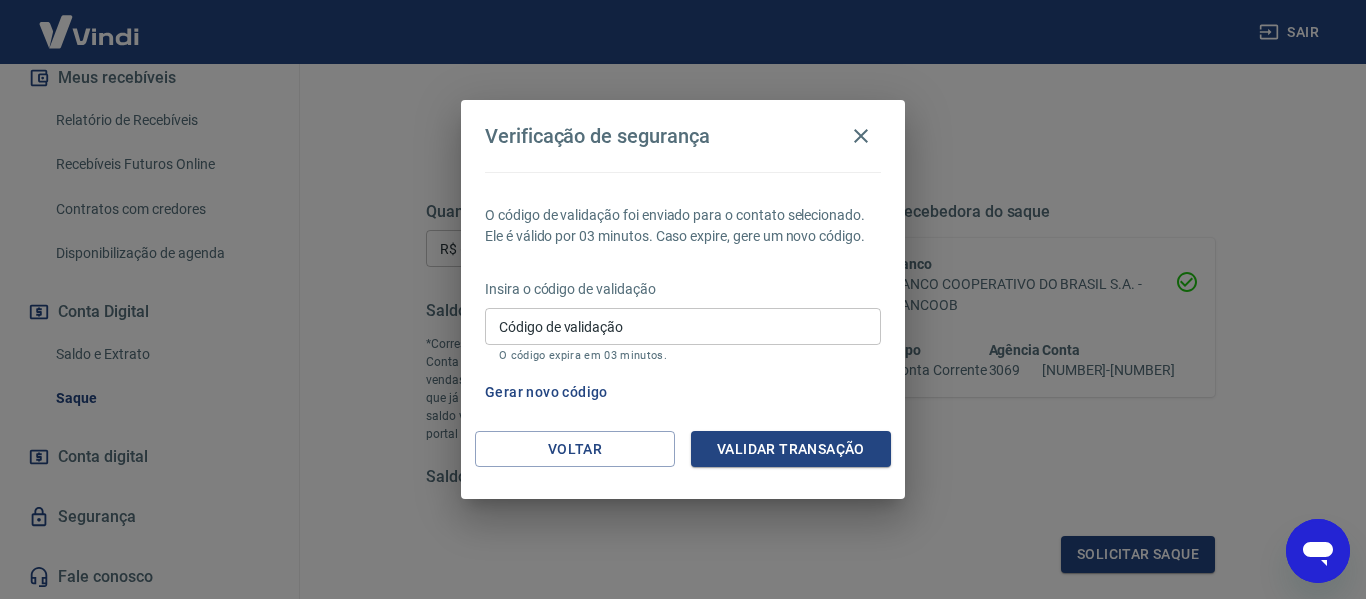 click on "Código de validação" at bounding box center (683, 326) 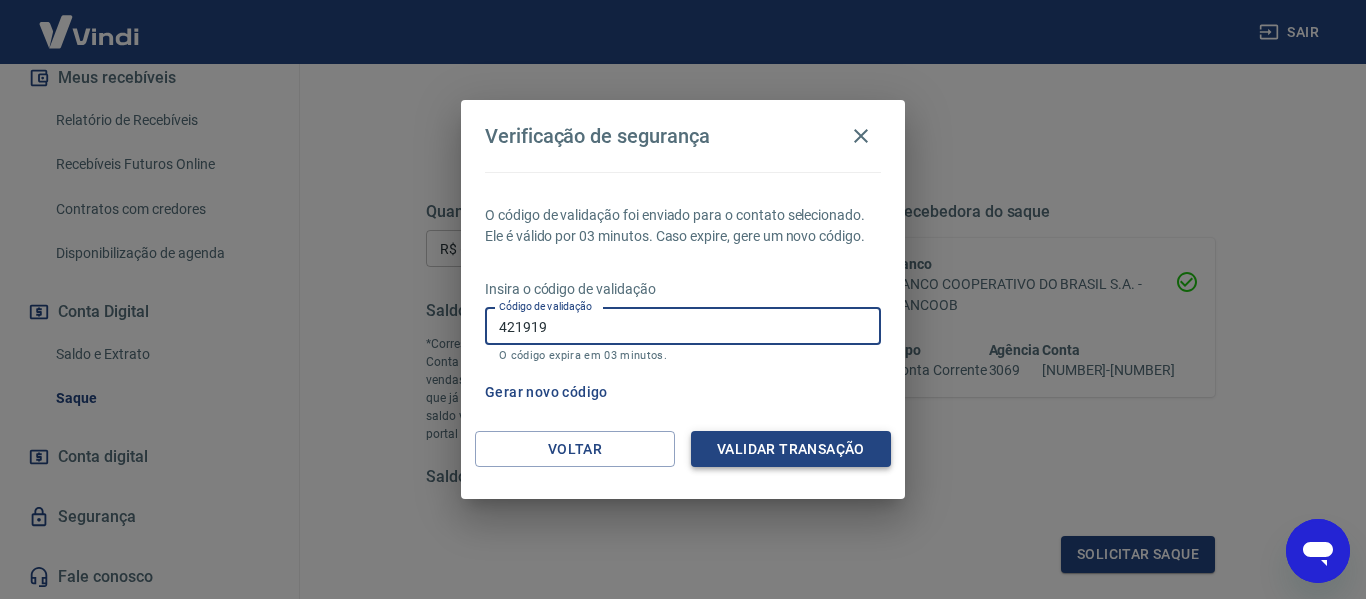 type on "421919" 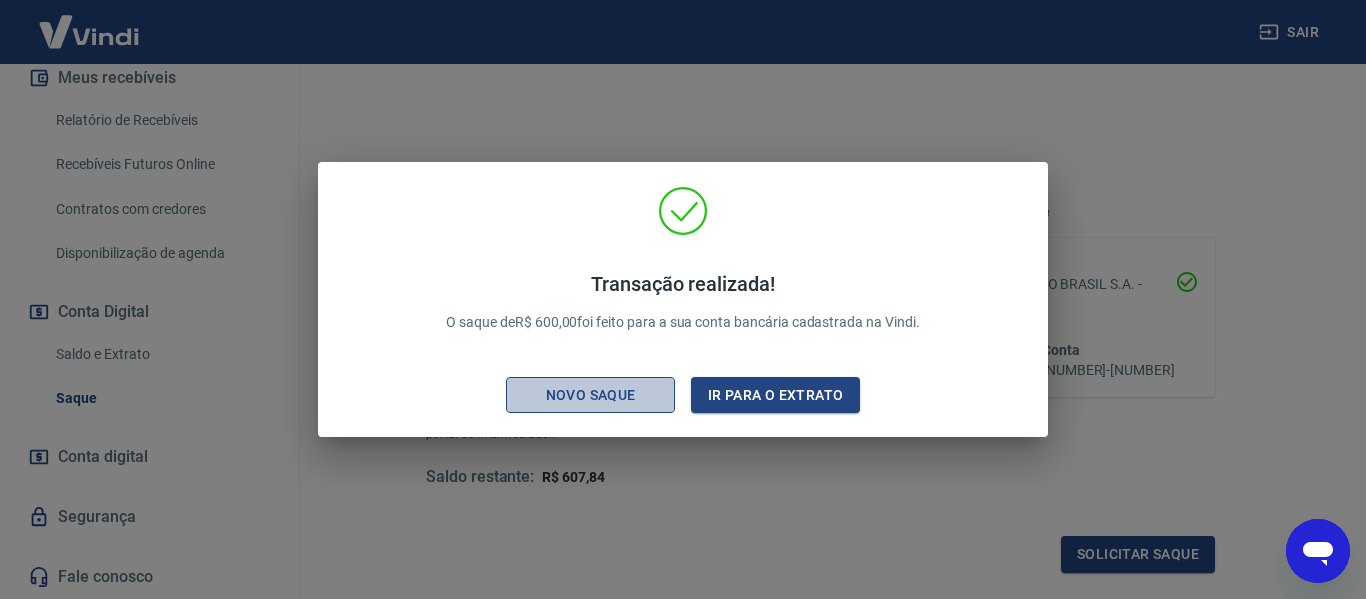 click on "Novo saque" at bounding box center (591, 395) 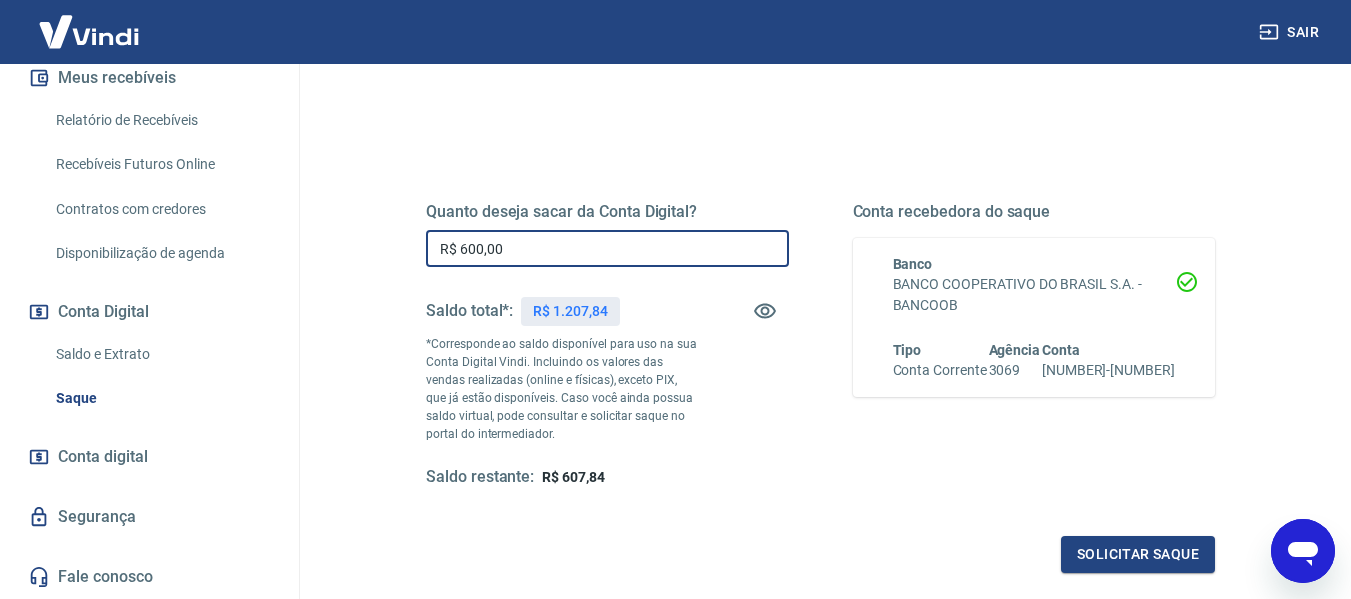 click on "R$ 600,00" at bounding box center (607, 248) 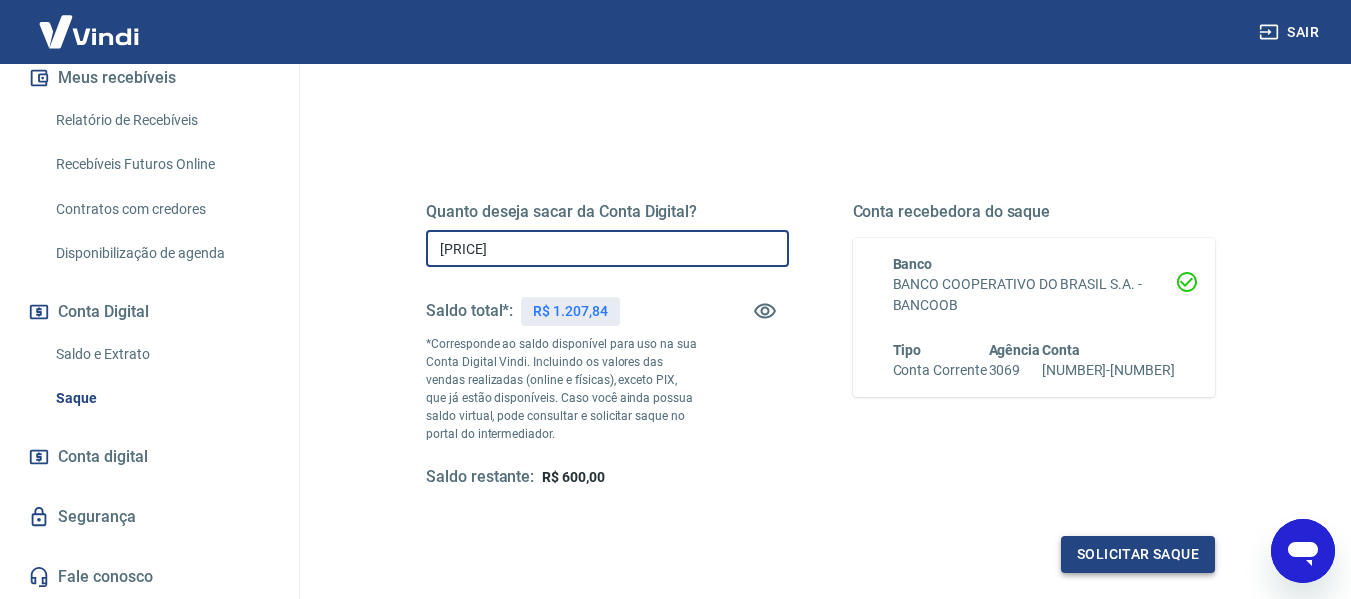 type on "[PRICE]" 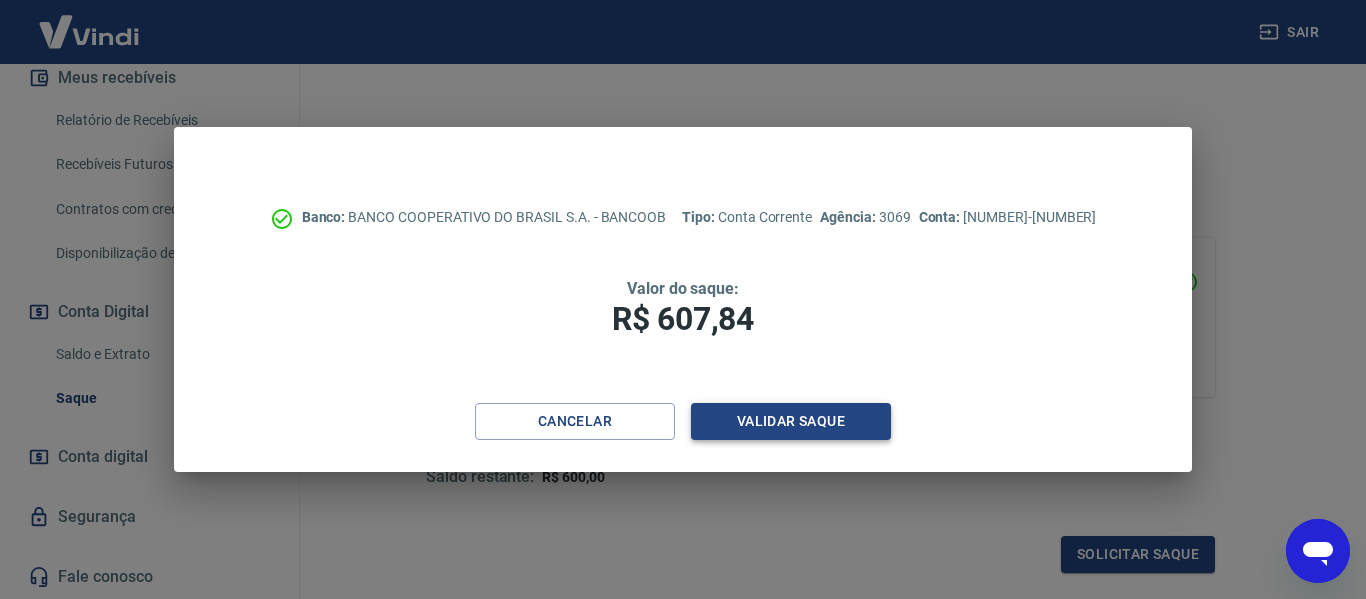 click on "Validar saque" at bounding box center (791, 421) 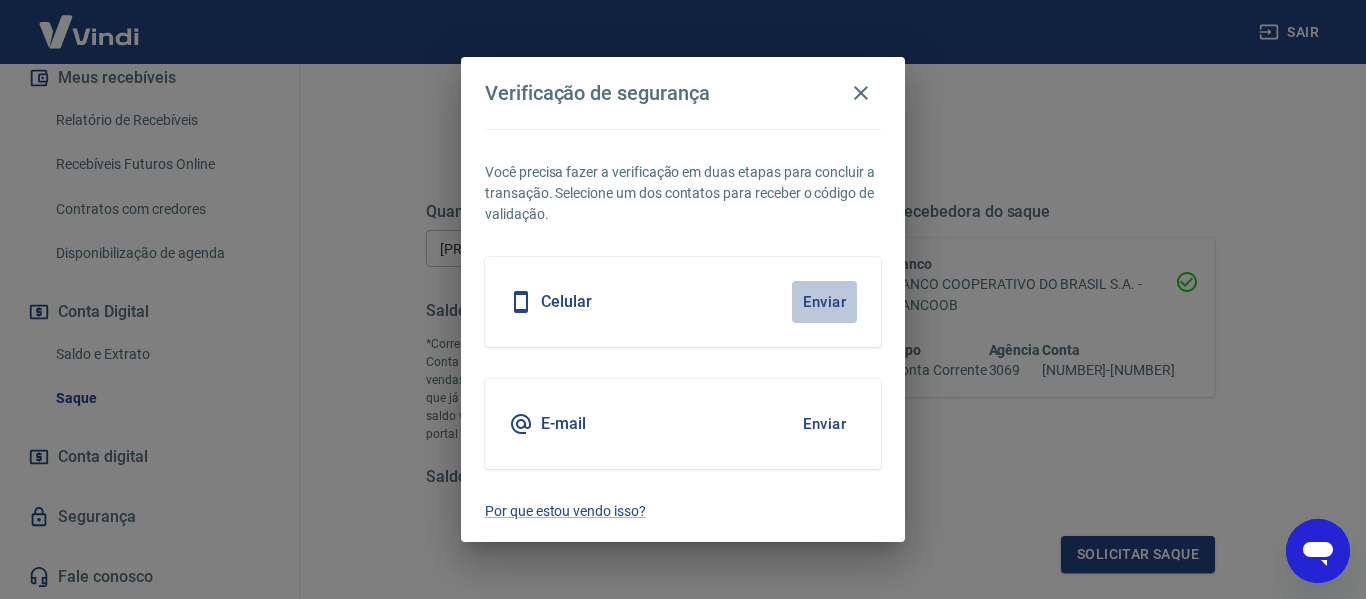 click on "Enviar" at bounding box center [824, 302] 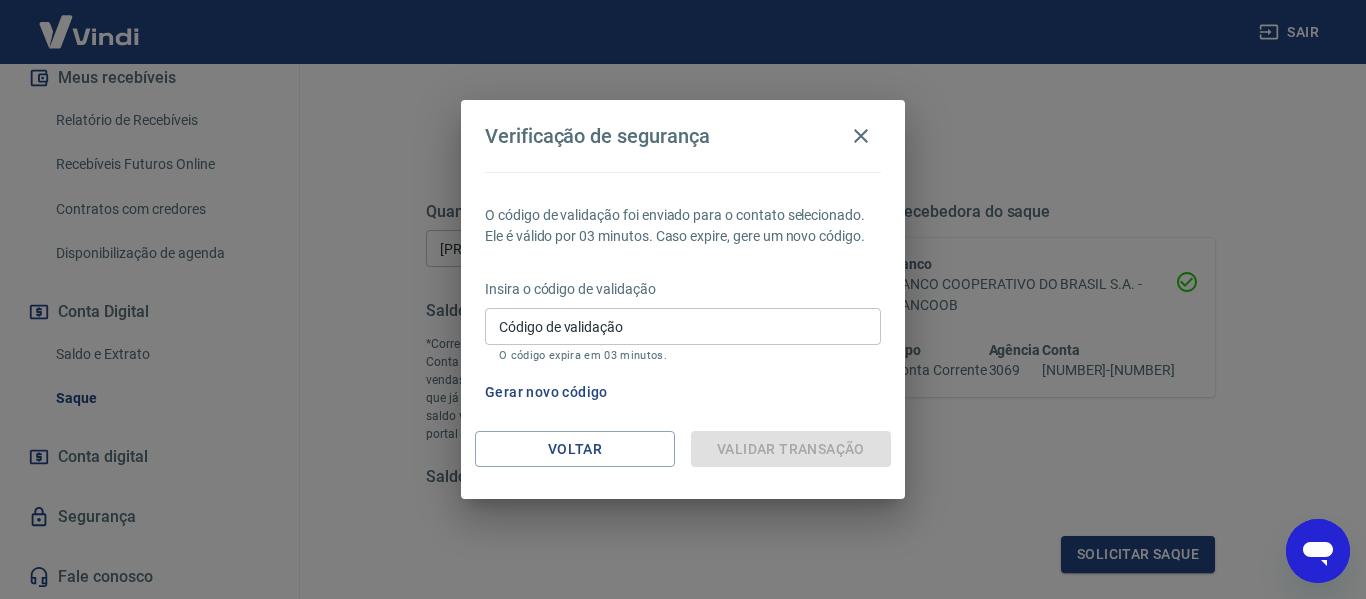 click on "Código de validação" at bounding box center [683, 326] 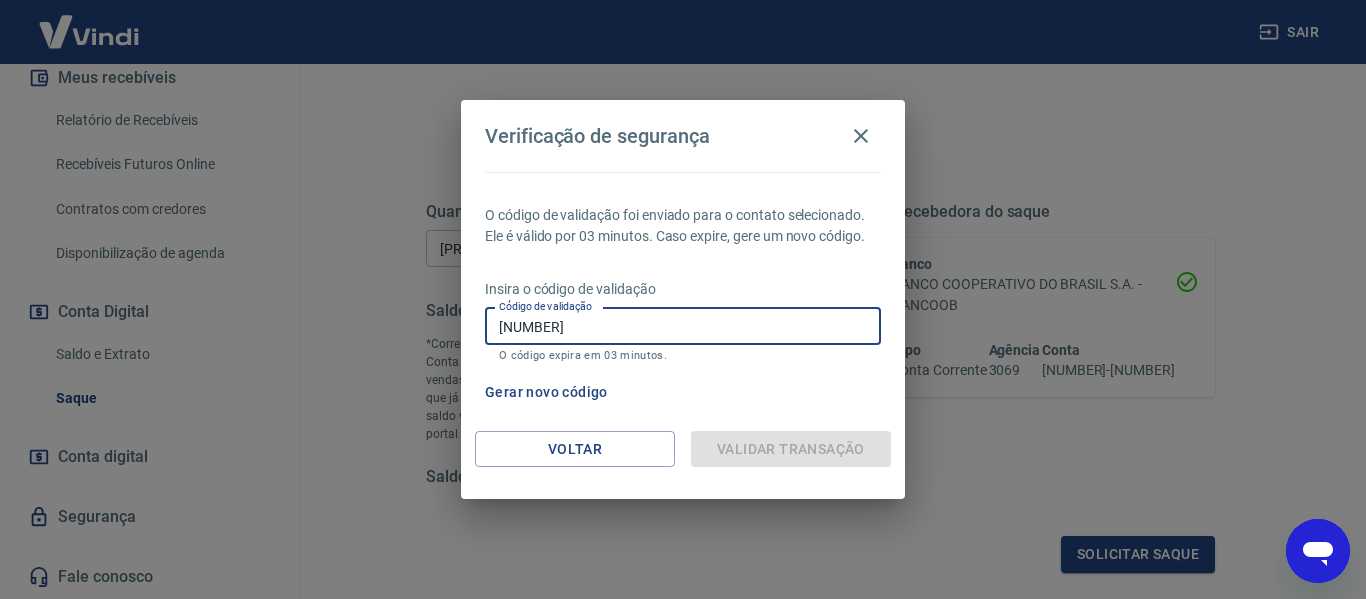 type on "[NUMBER]" 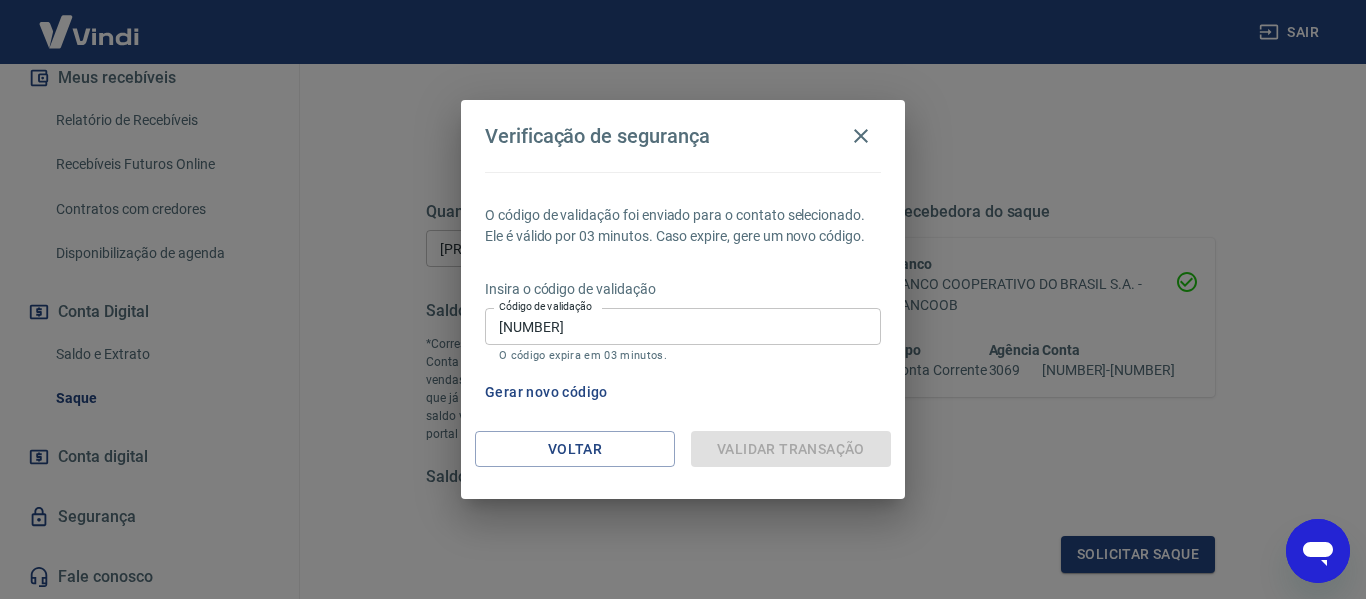 click on "Gerar novo código" at bounding box center [679, 392] 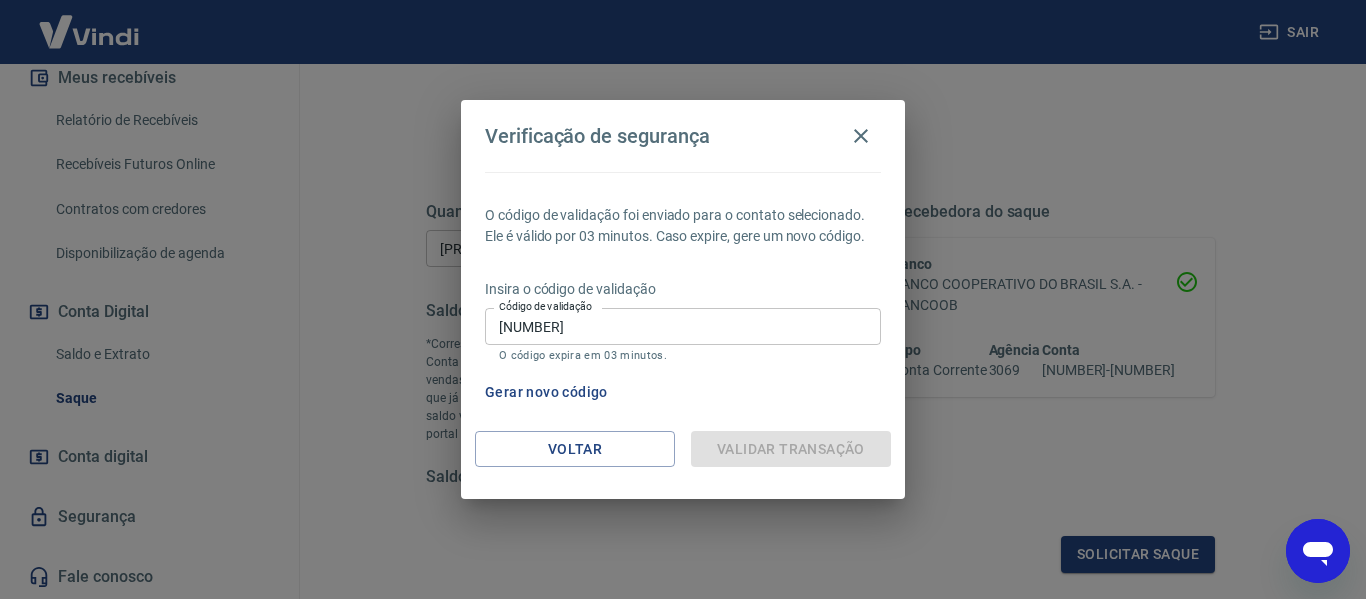 click on "Gerar novo código" at bounding box center (679, 392) 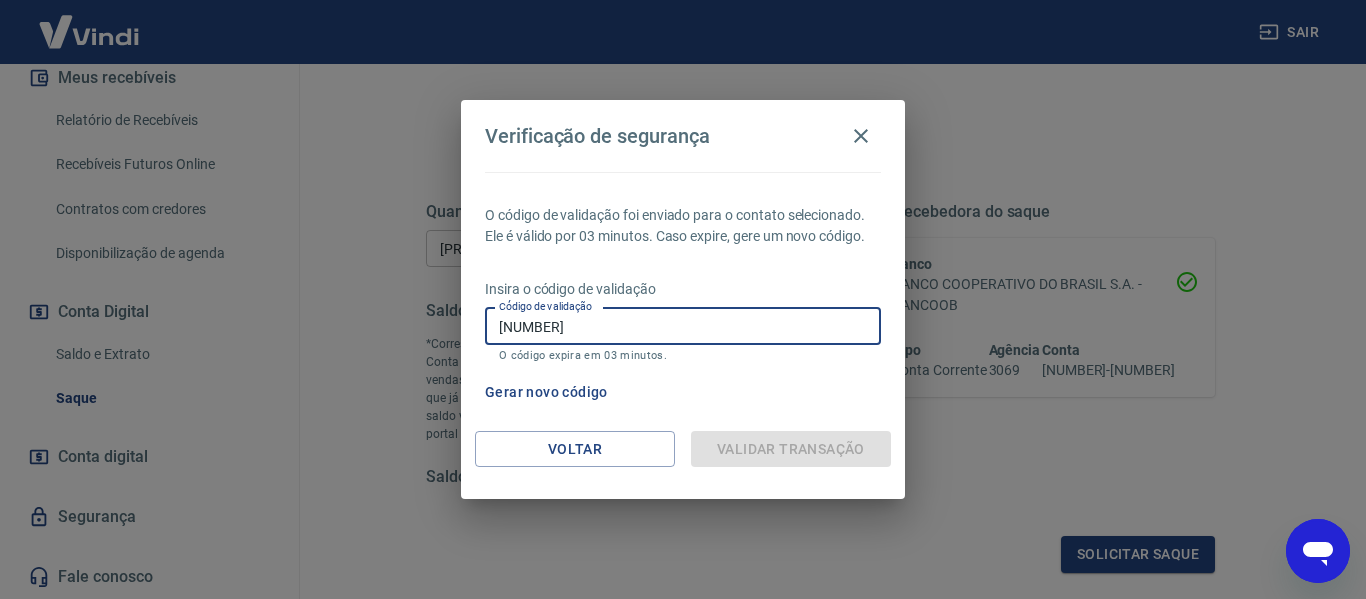 click on "[NUMBER]" at bounding box center (683, 326) 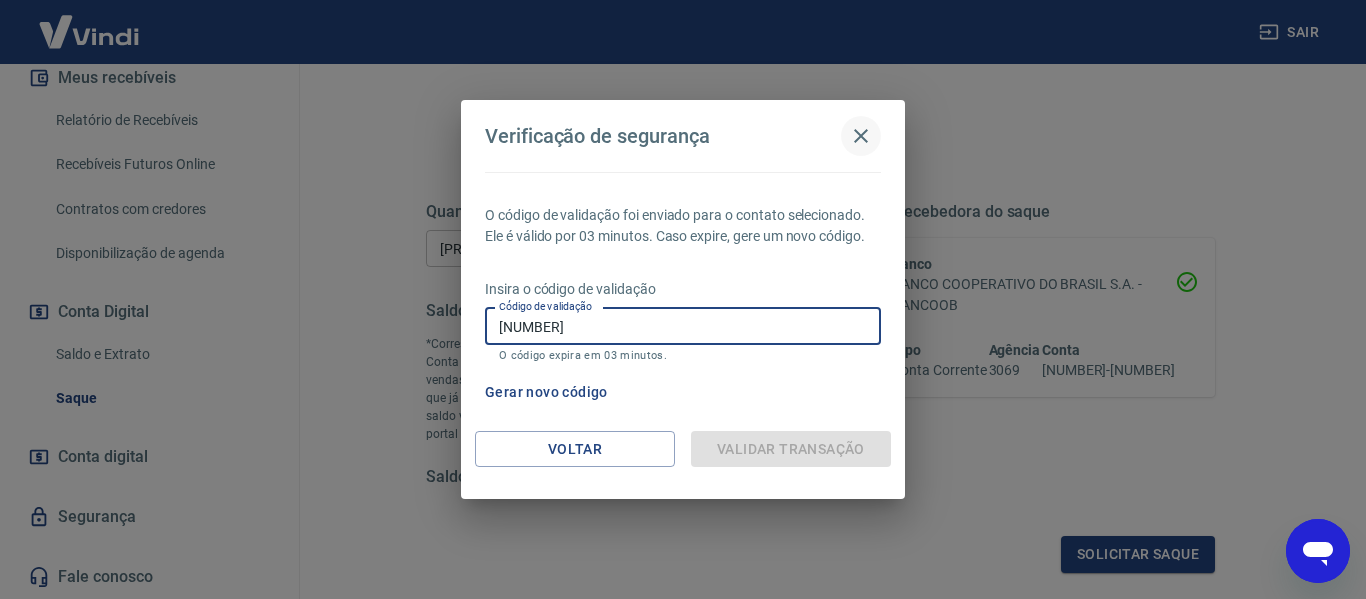 click 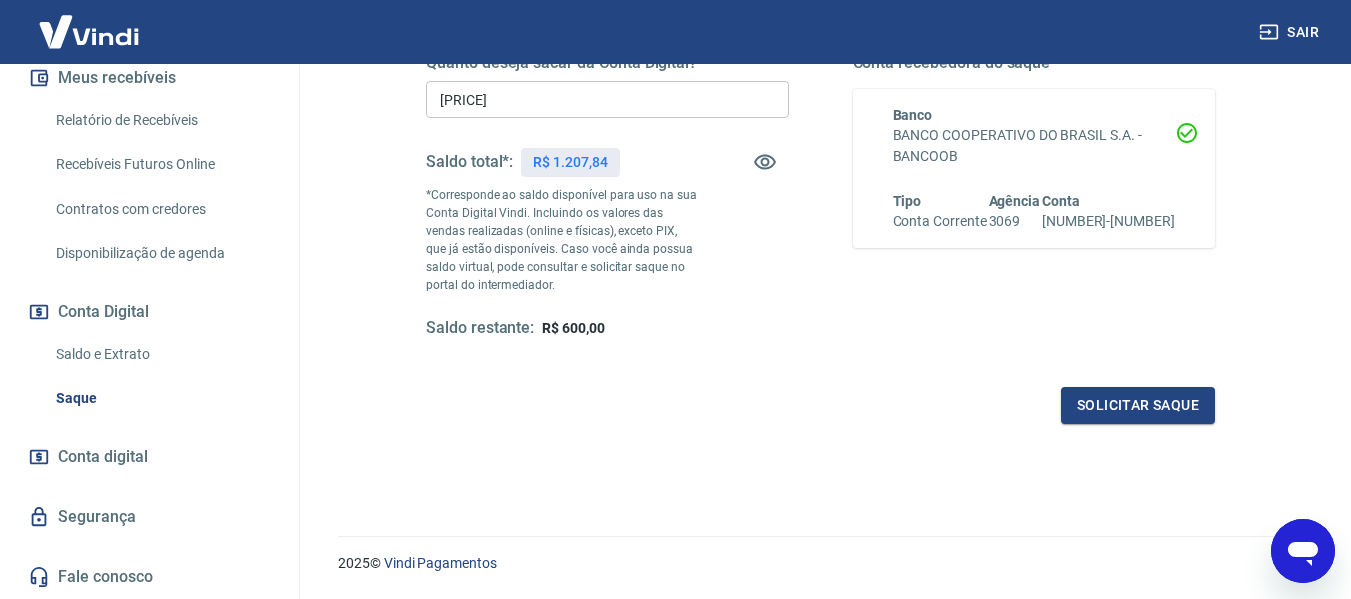 scroll, scrollTop: 400, scrollLeft: 0, axis: vertical 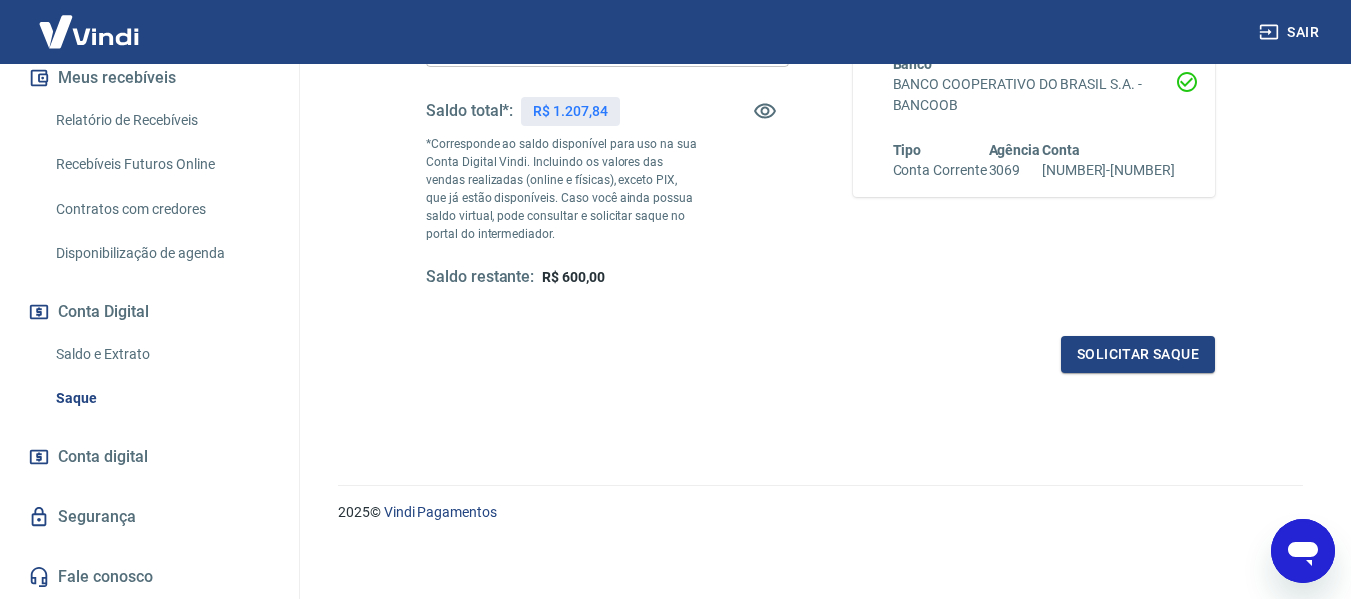 click on "Disponibilização de agenda" at bounding box center (161, 253) 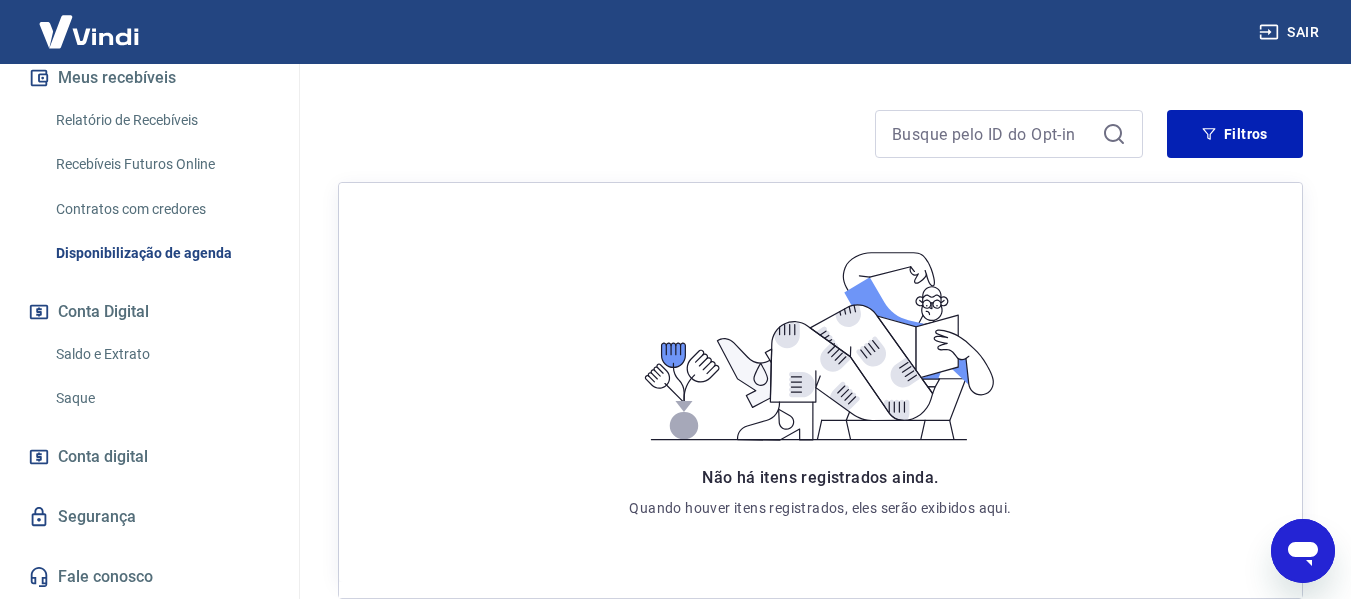 scroll, scrollTop: 0, scrollLeft: 0, axis: both 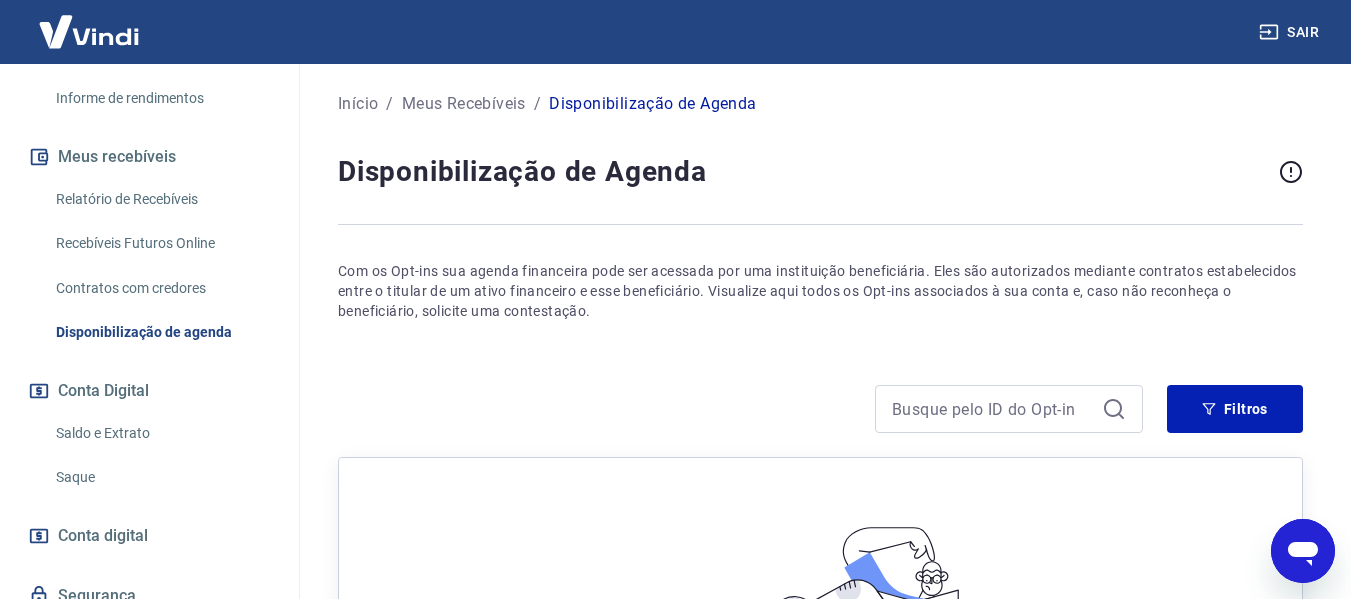 click on "Recebíveis Futuros Online" at bounding box center (161, 243) 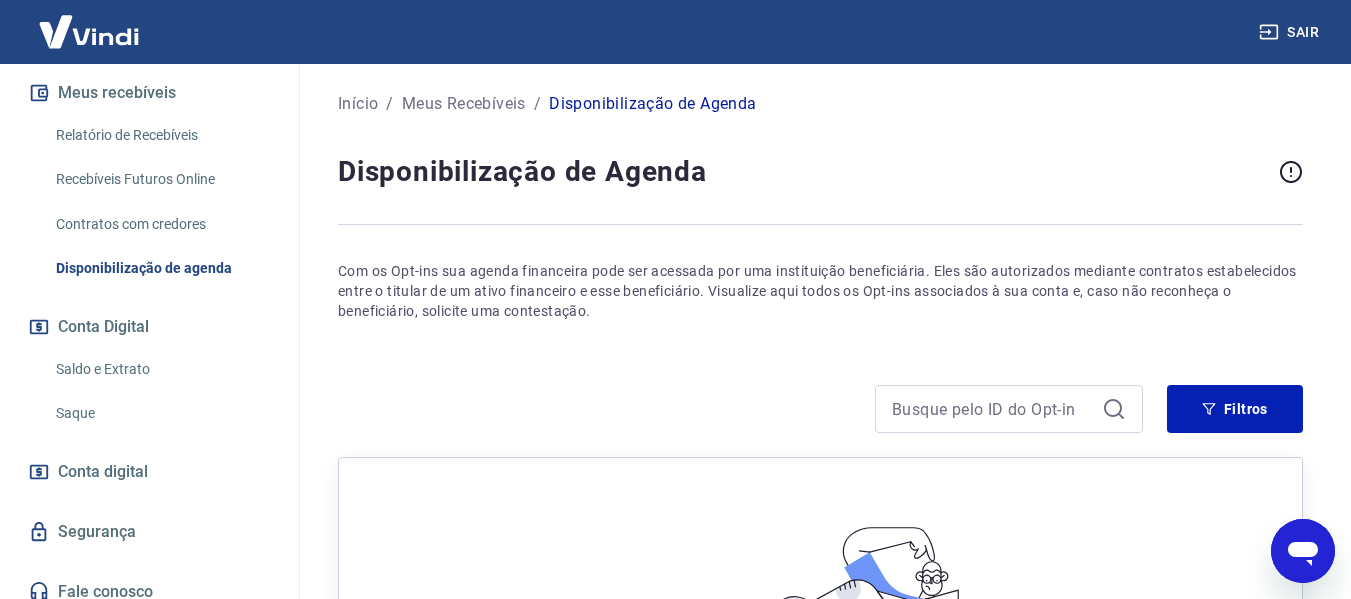 scroll, scrollTop: 466, scrollLeft: 0, axis: vertical 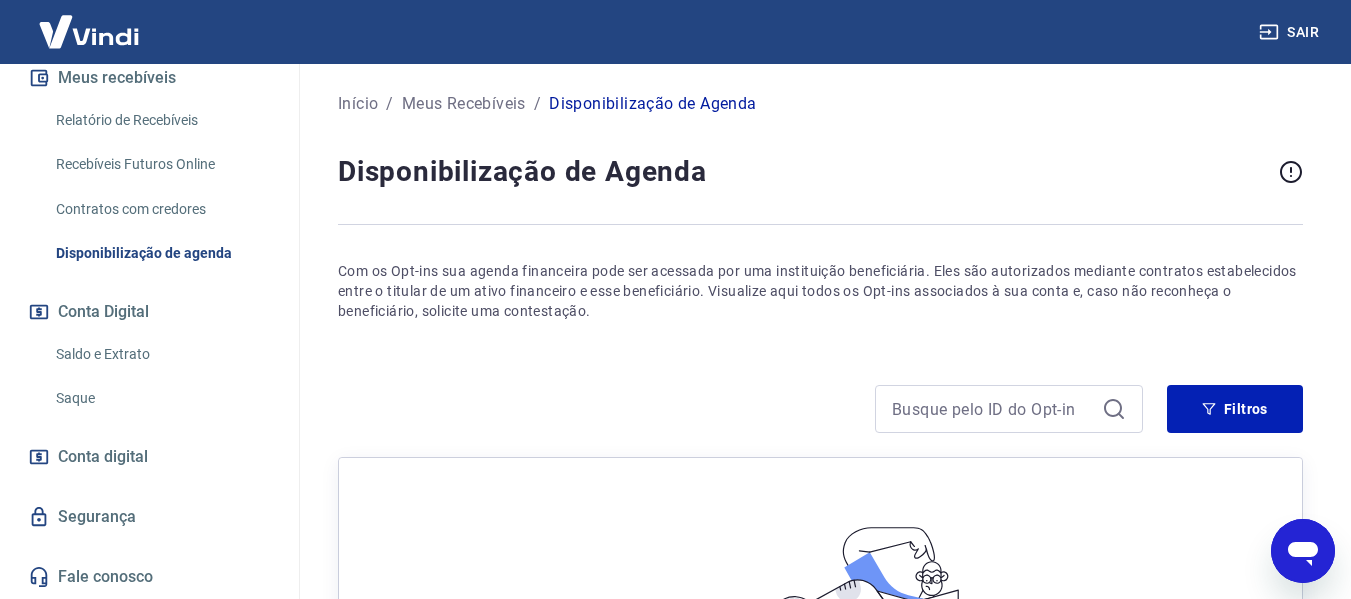 click on "Saque" at bounding box center [161, 398] 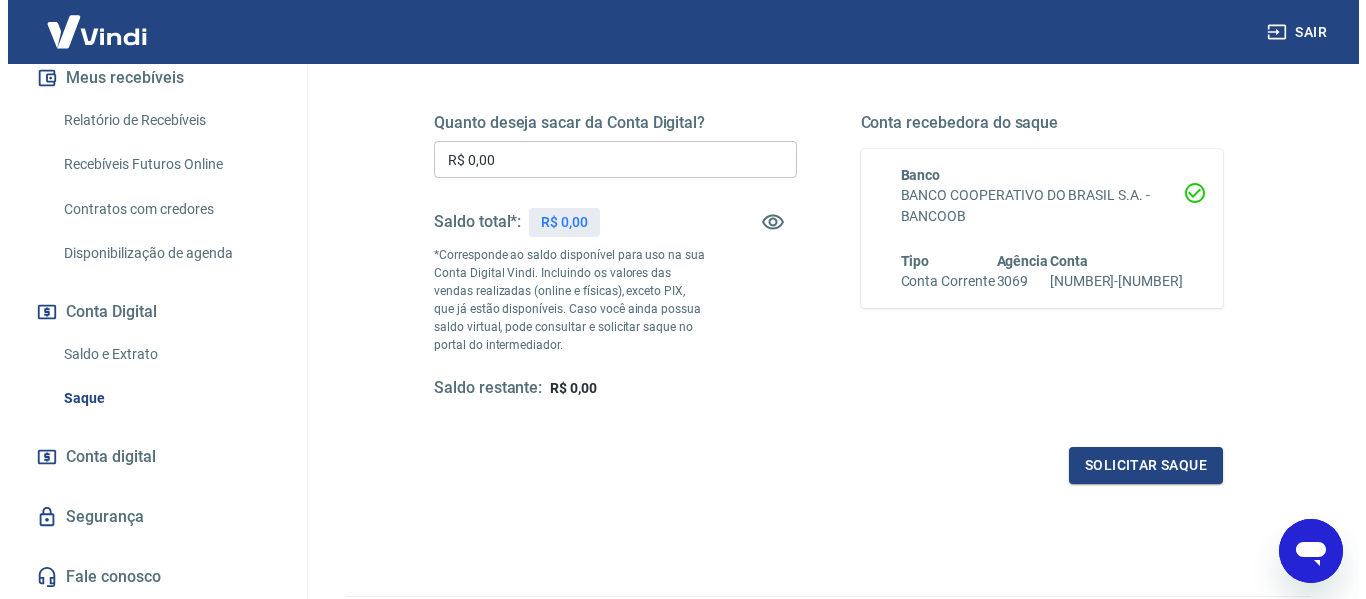 scroll, scrollTop: 300, scrollLeft: 0, axis: vertical 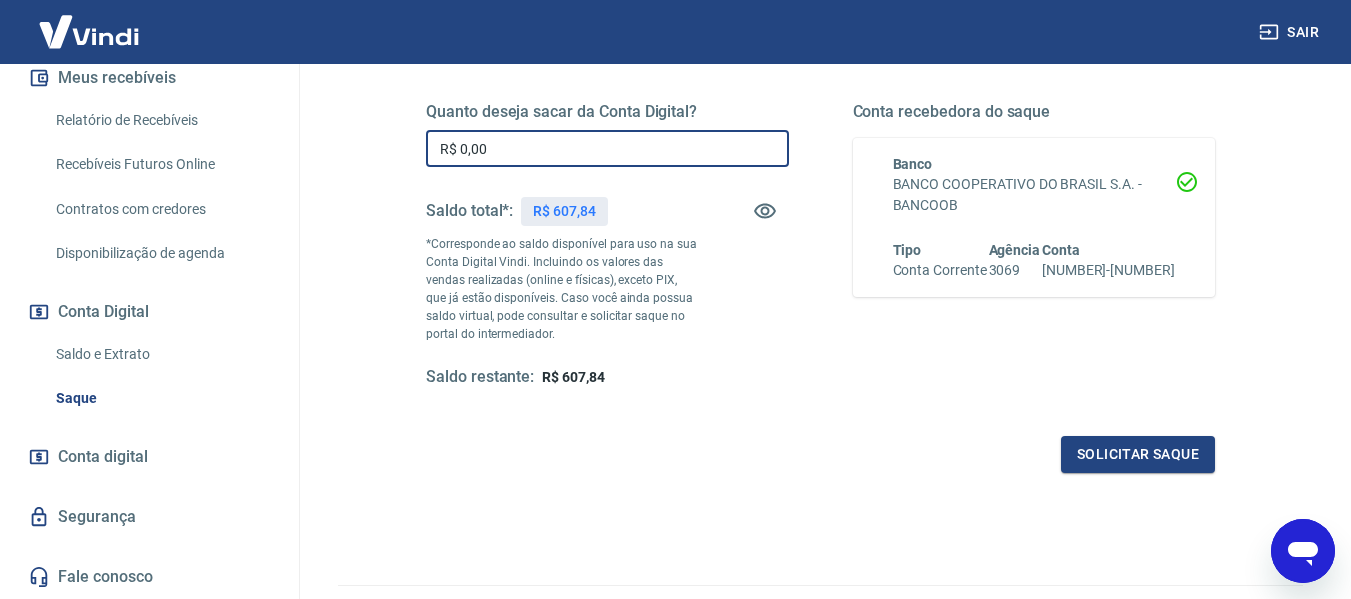 click on "R$ 0,00" at bounding box center [607, 148] 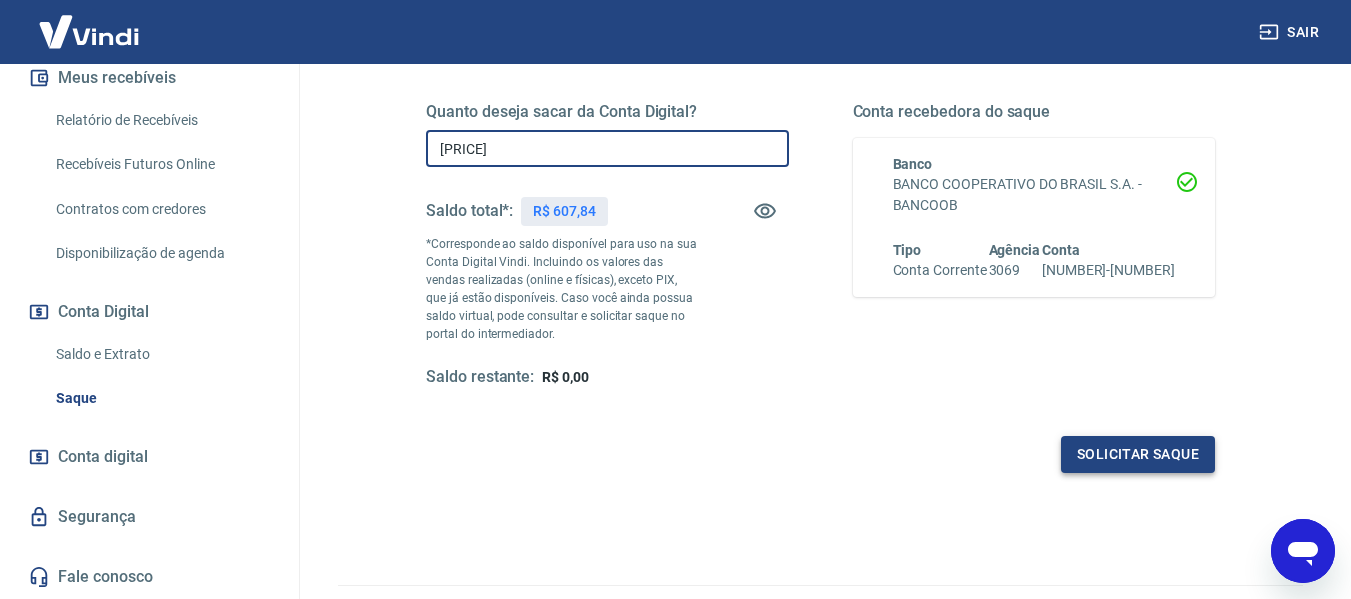 type on "[PRICE]" 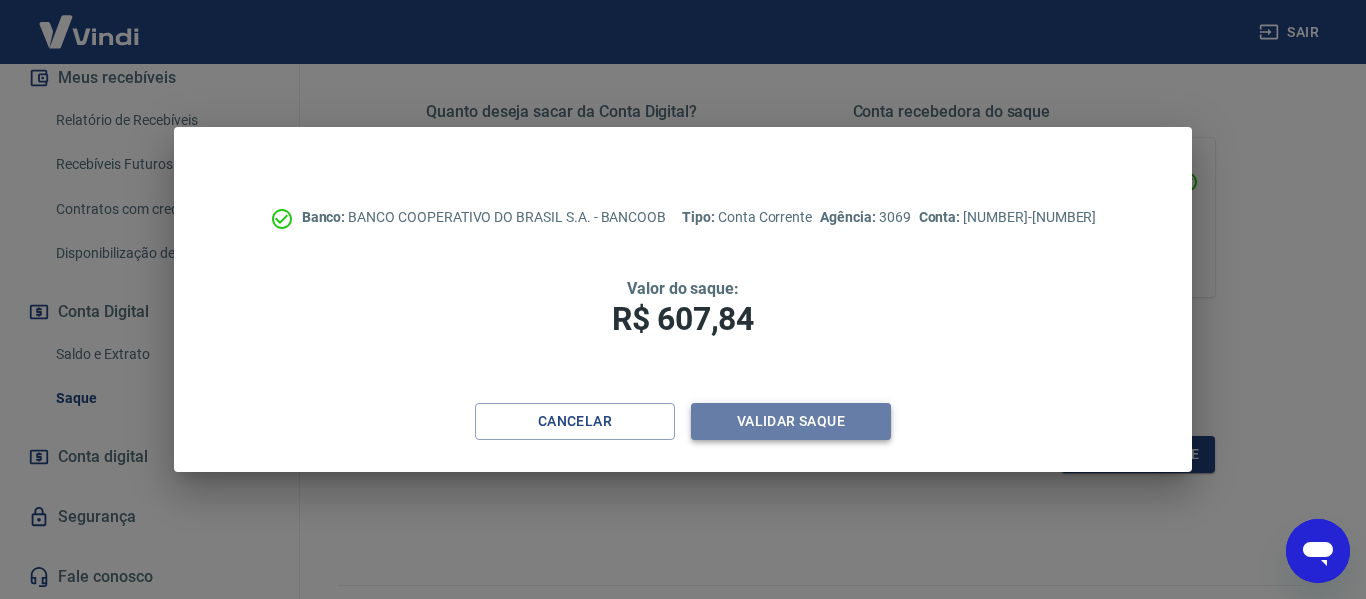 click on "Validar saque" at bounding box center [791, 421] 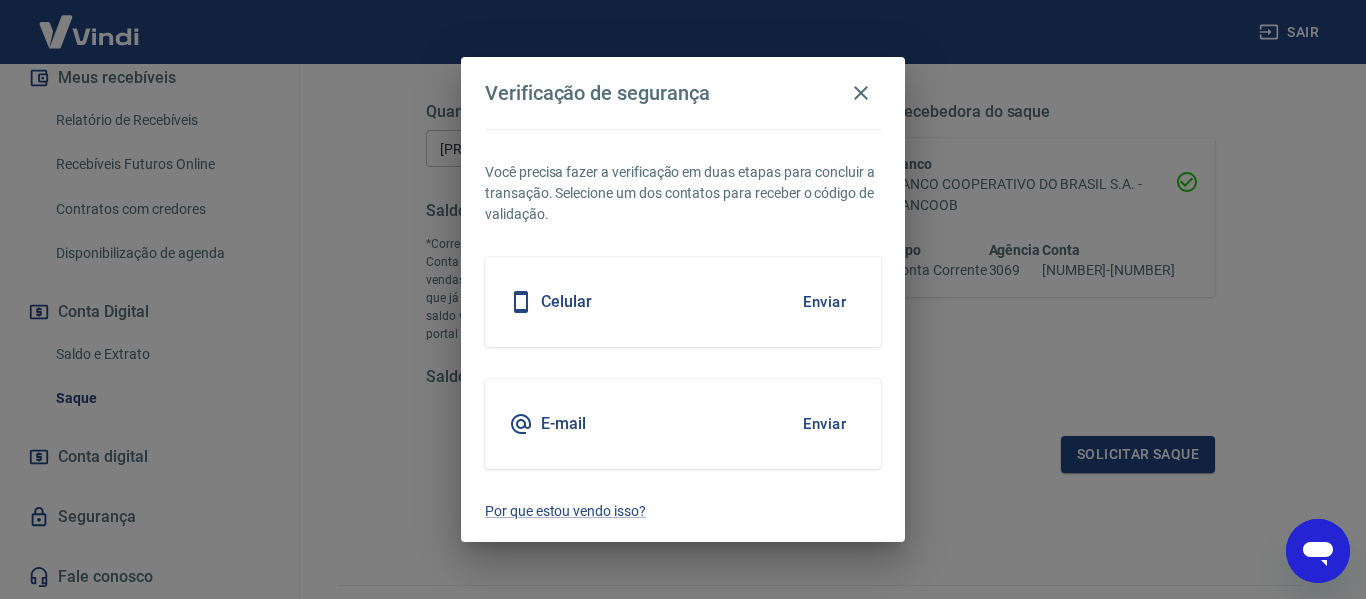 click on "Enviar" at bounding box center [824, 302] 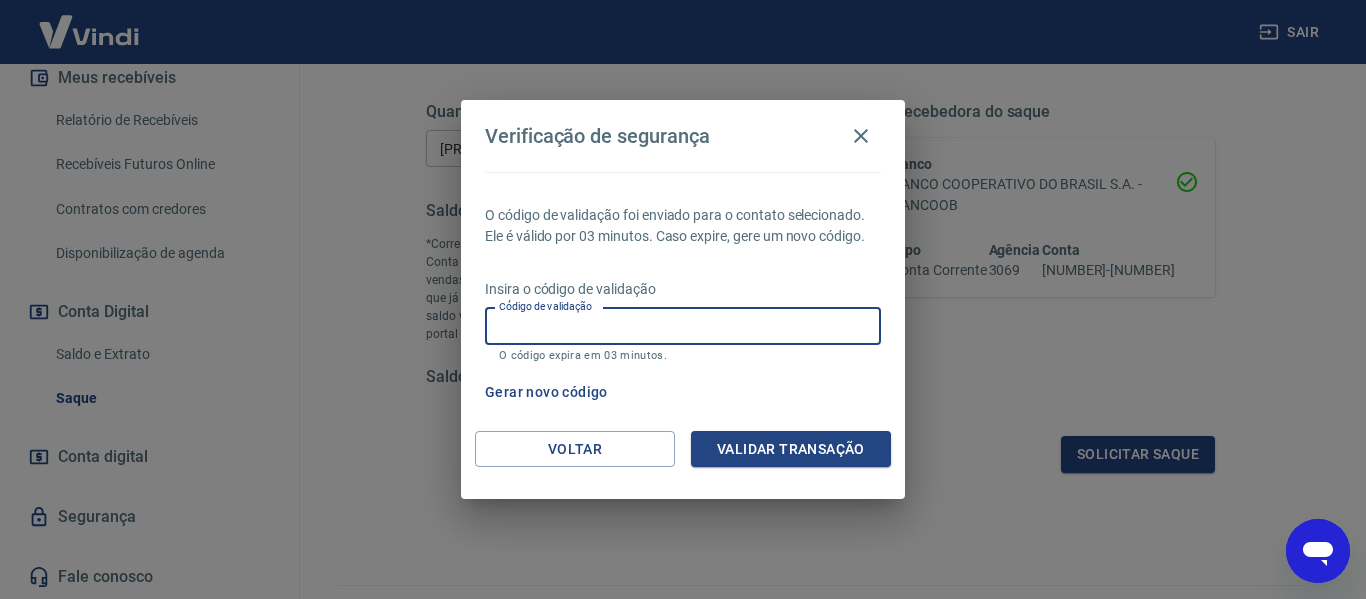 click on "Código de validação" at bounding box center [683, 326] 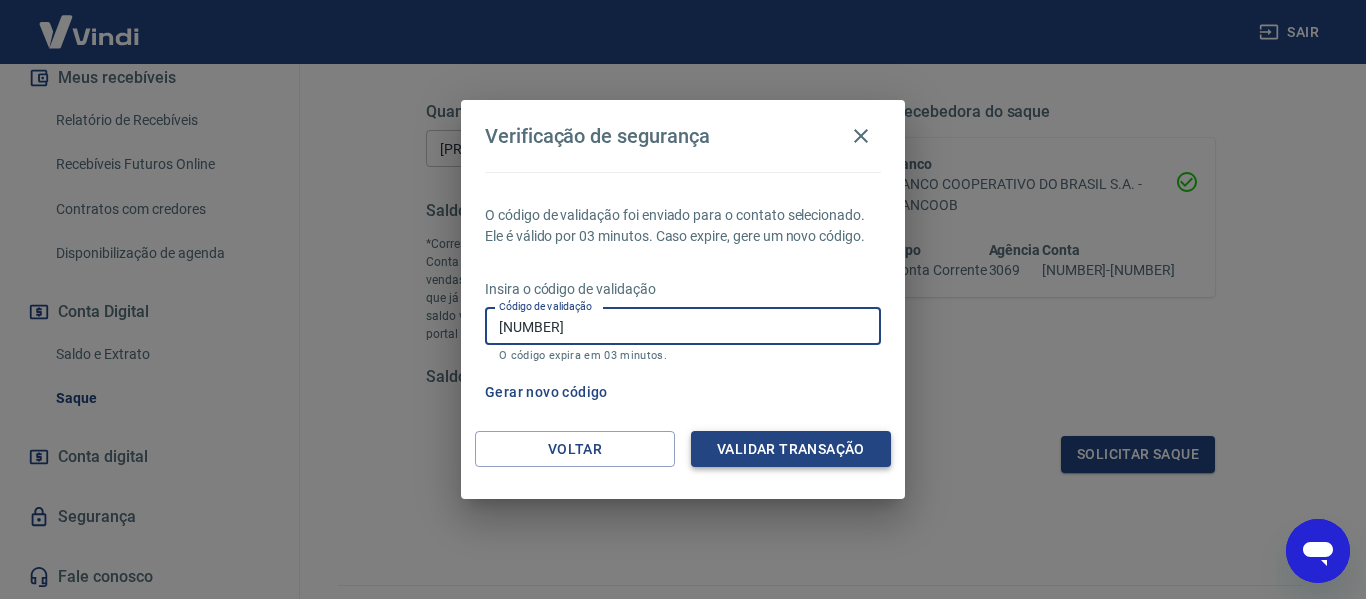 type on "[NUMBER]" 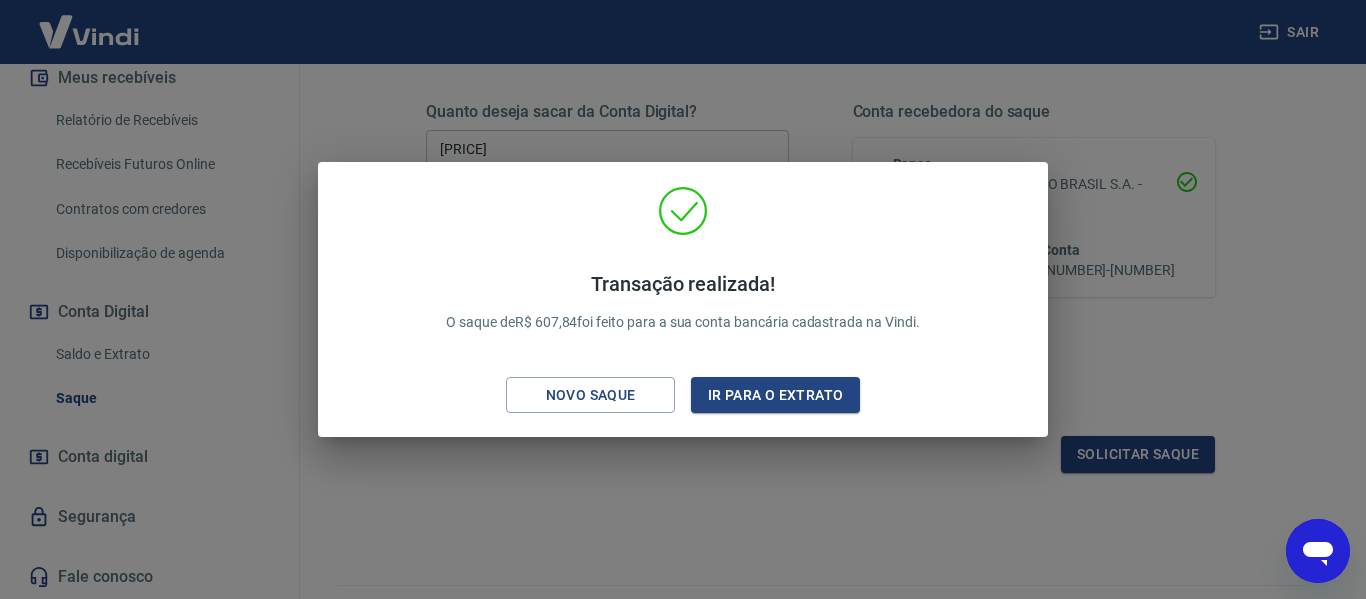 click on "Transação realizada! O saque de  [PRICE]  foi feito para a sua conta bancária cadastrada na Vindi. Novo saque Ir para o extrato" at bounding box center [683, 299] 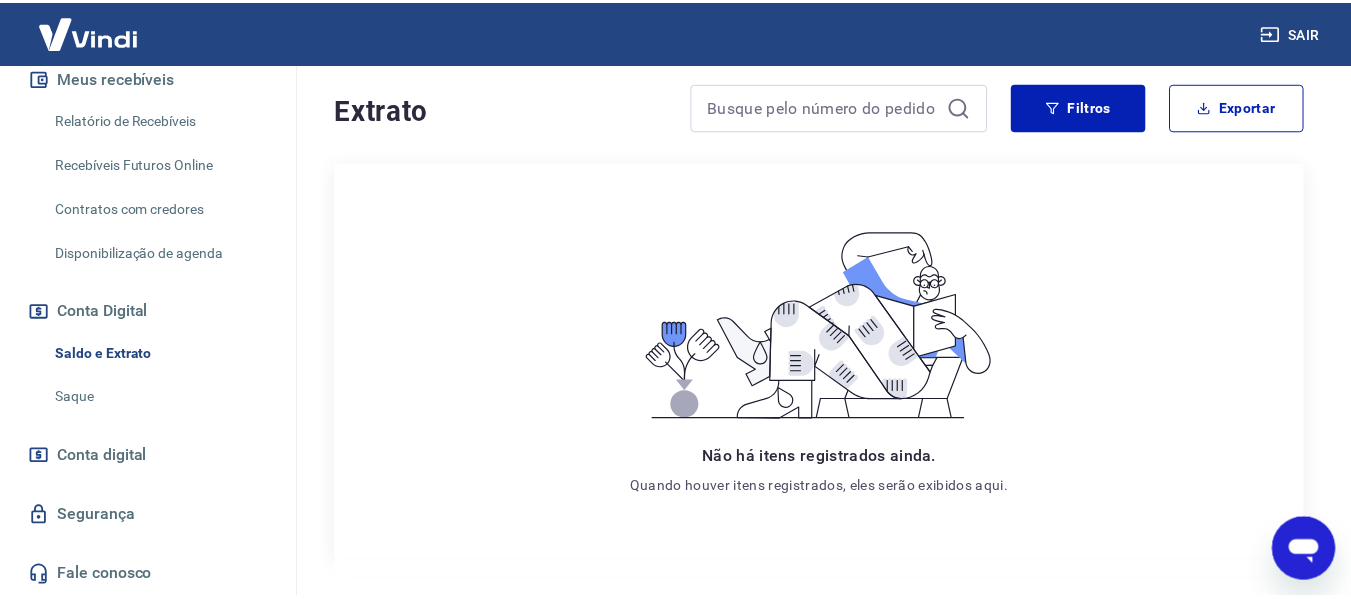 scroll, scrollTop: 0, scrollLeft: 0, axis: both 